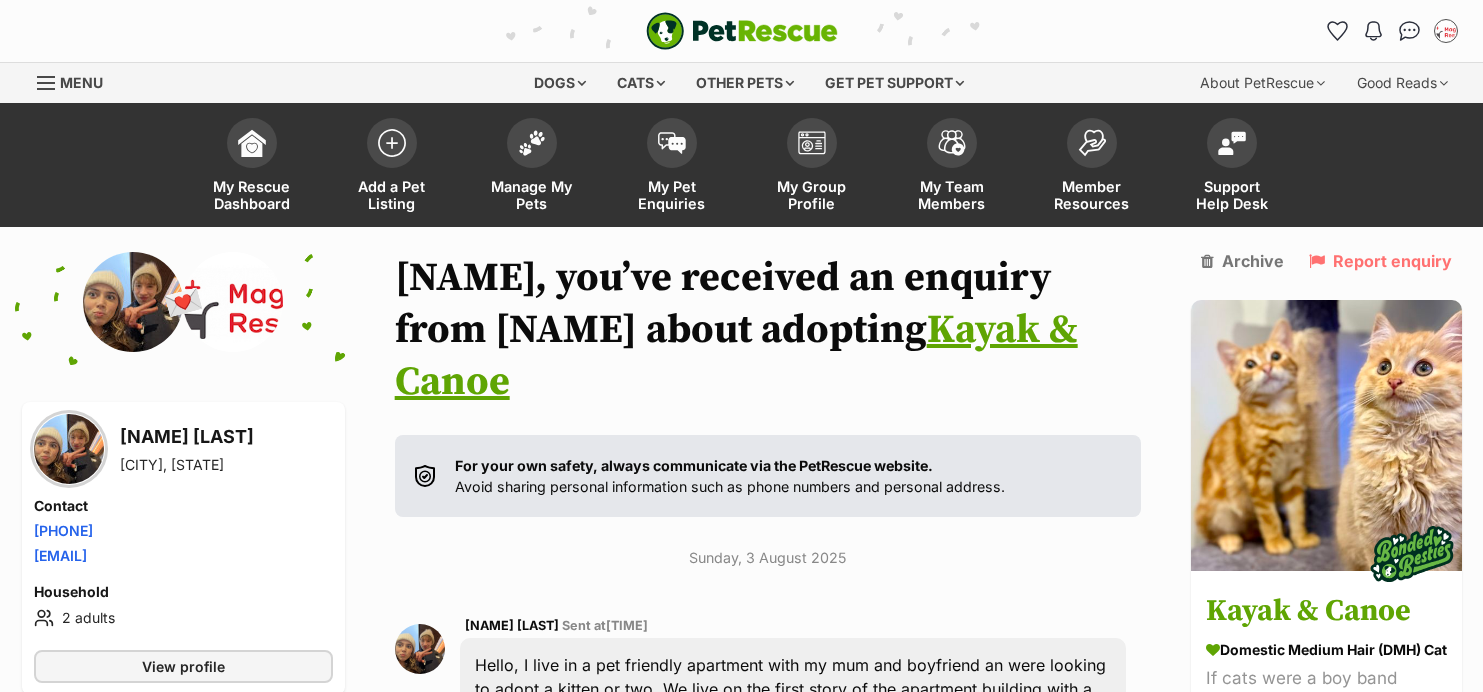 scroll, scrollTop: 0, scrollLeft: 0, axis: both 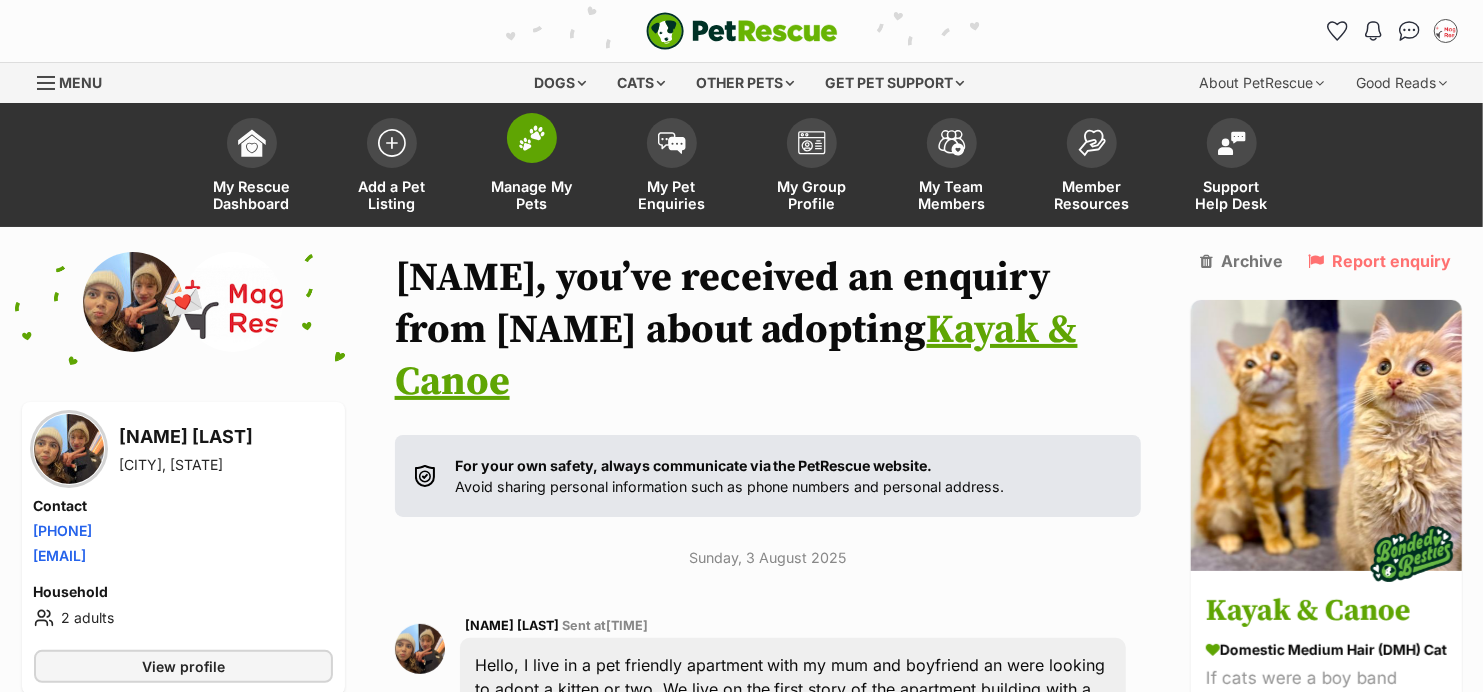 click at bounding box center (532, 138) 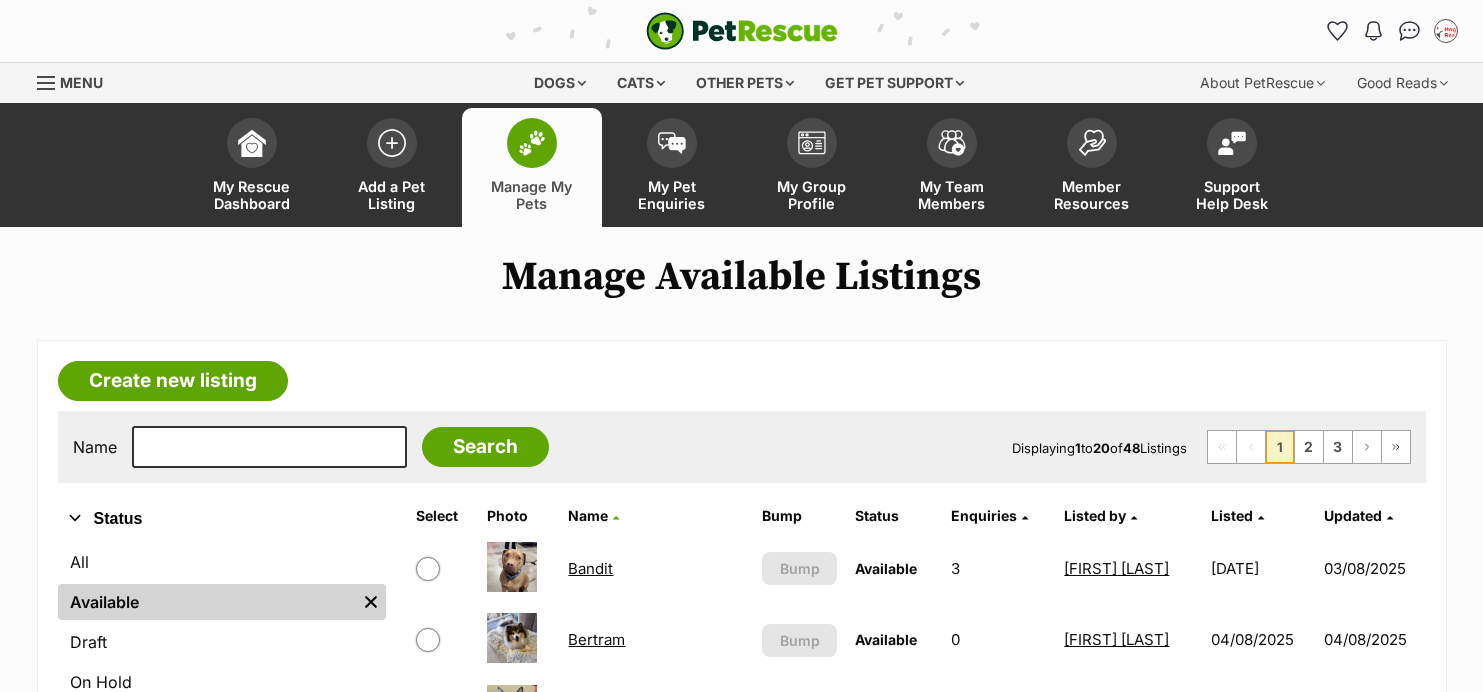 scroll, scrollTop: 0, scrollLeft: 0, axis: both 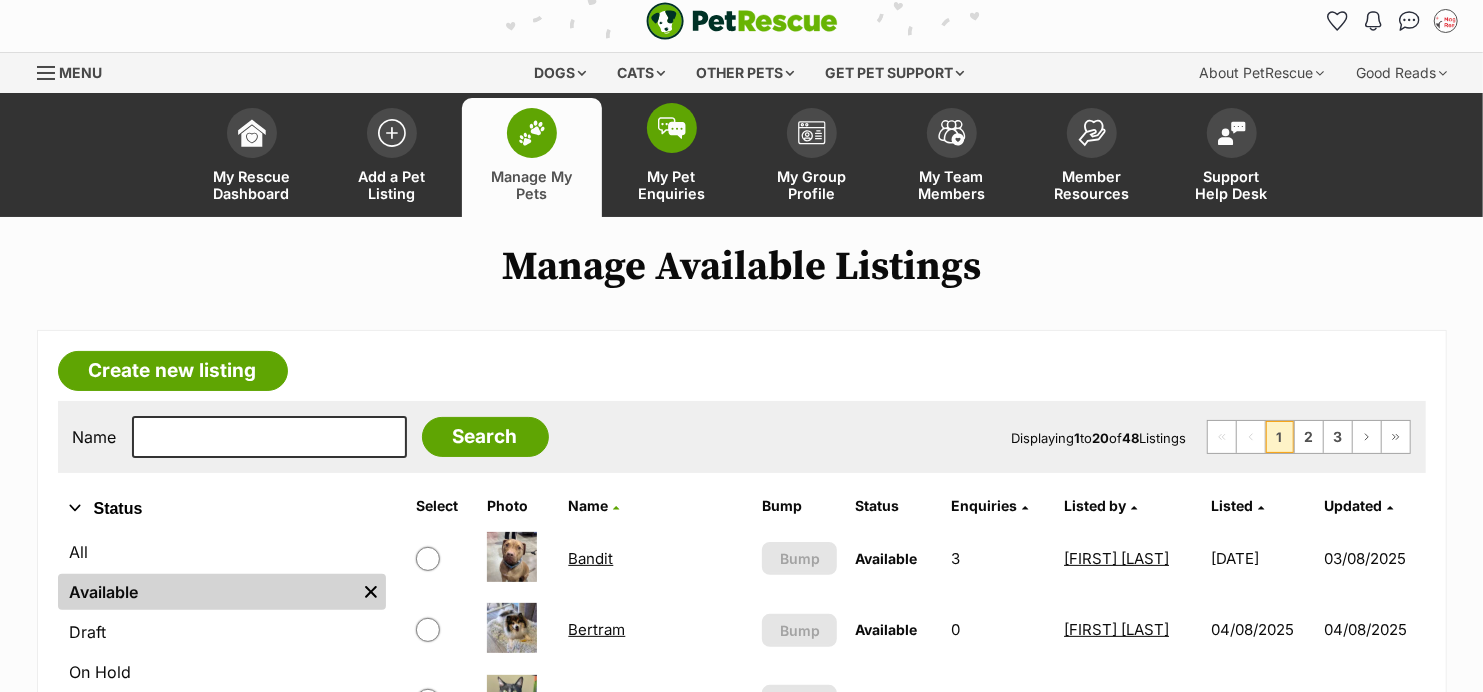 click at bounding box center [672, 128] 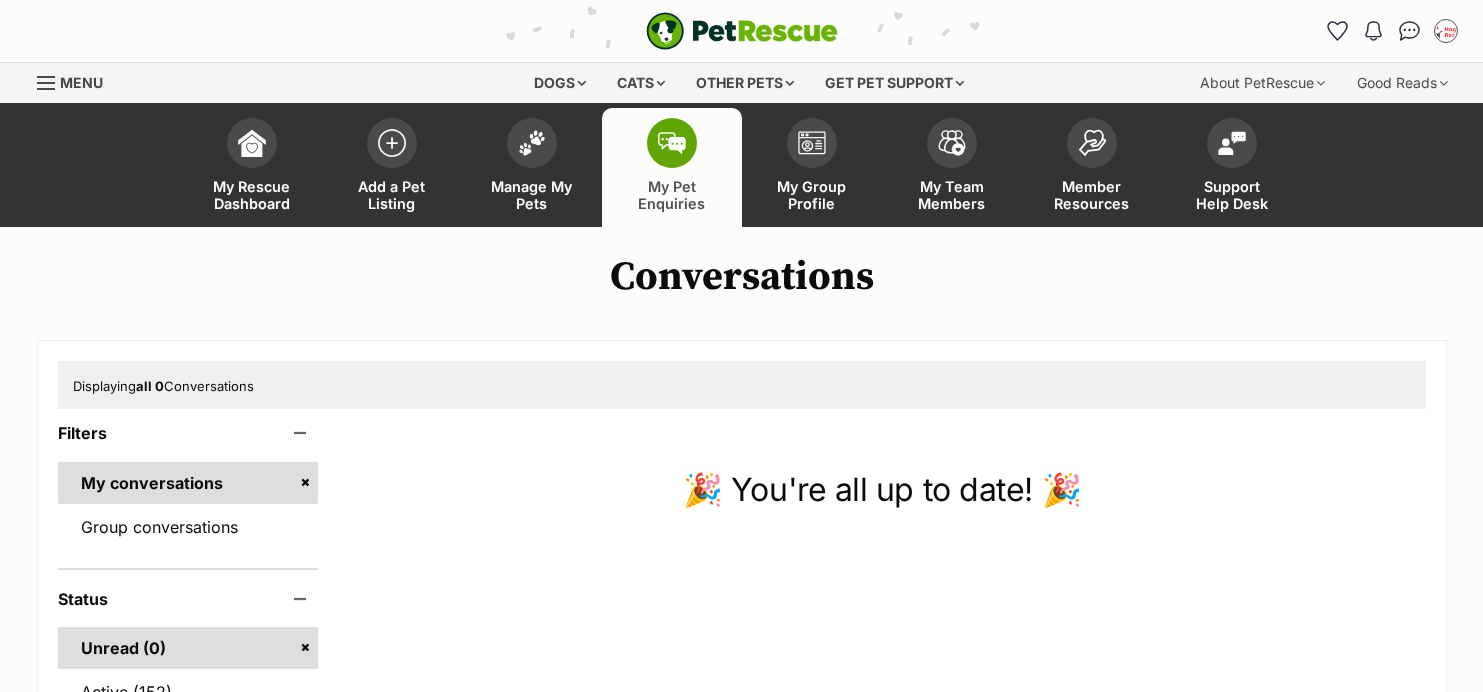 scroll, scrollTop: 0, scrollLeft: 0, axis: both 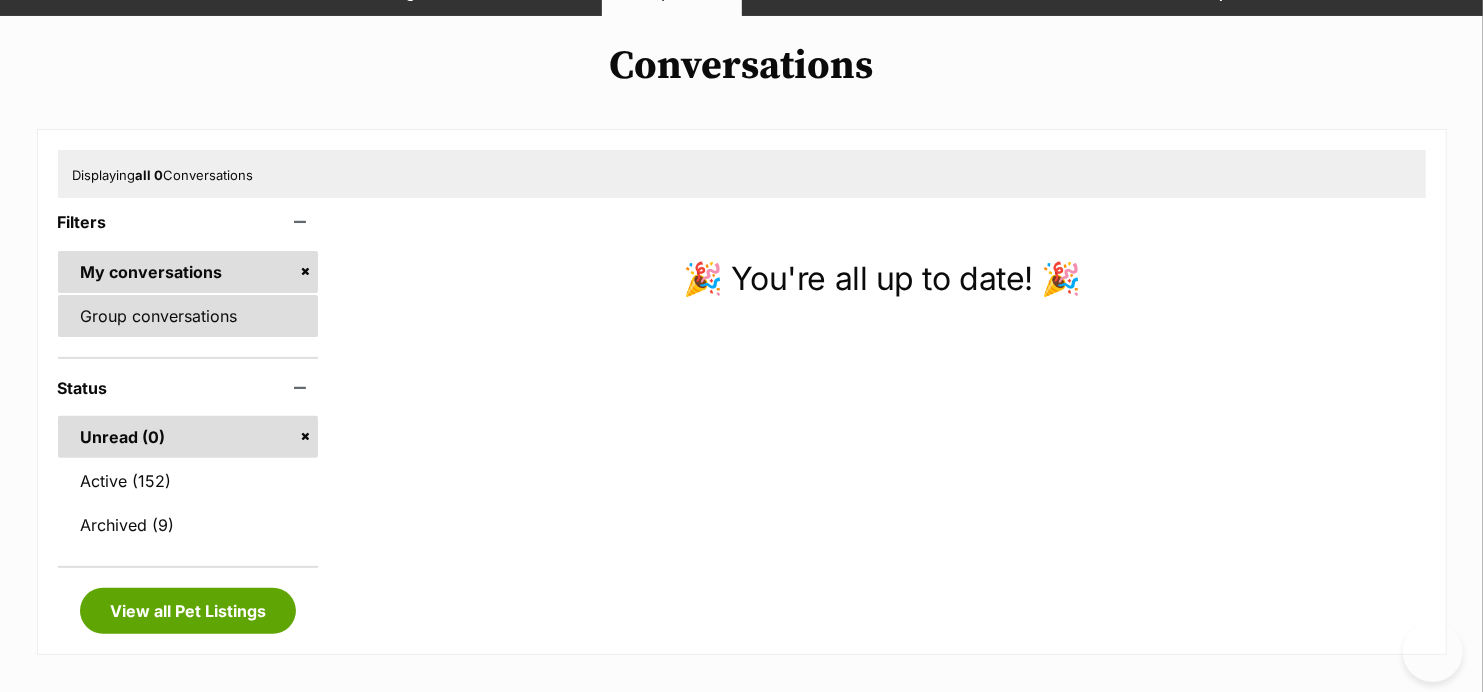 click on "Group conversations" at bounding box center (188, 316) 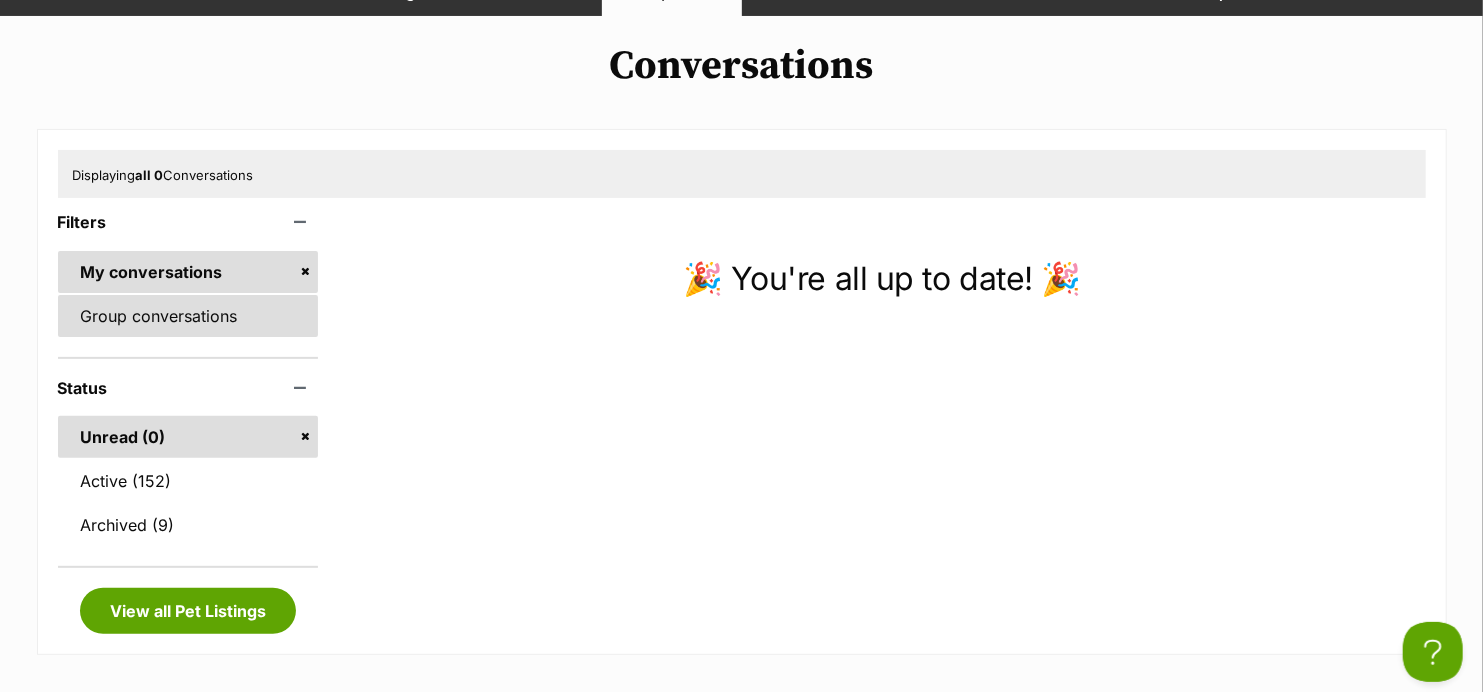 scroll, scrollTop: 0, scrollLeft: 0, axis: both 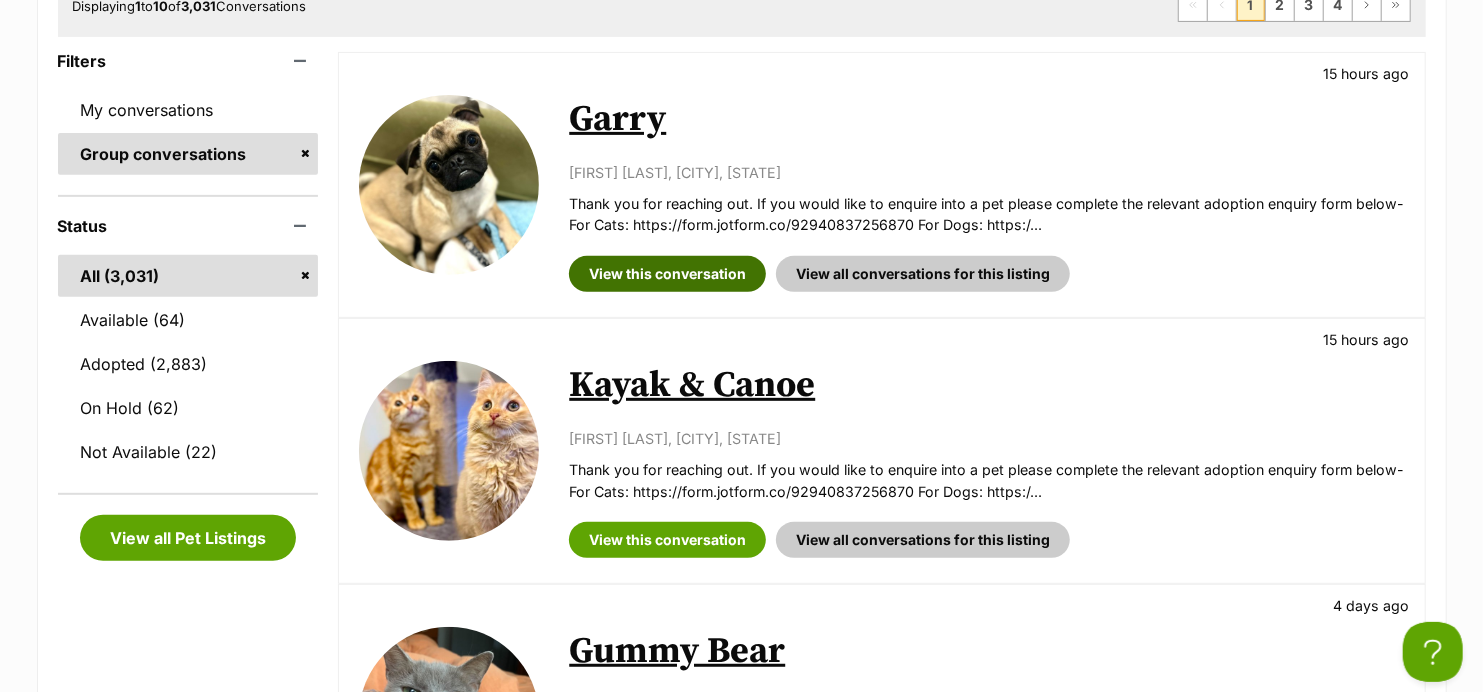 click on "View this conversation" at bounding box center (667, 274) 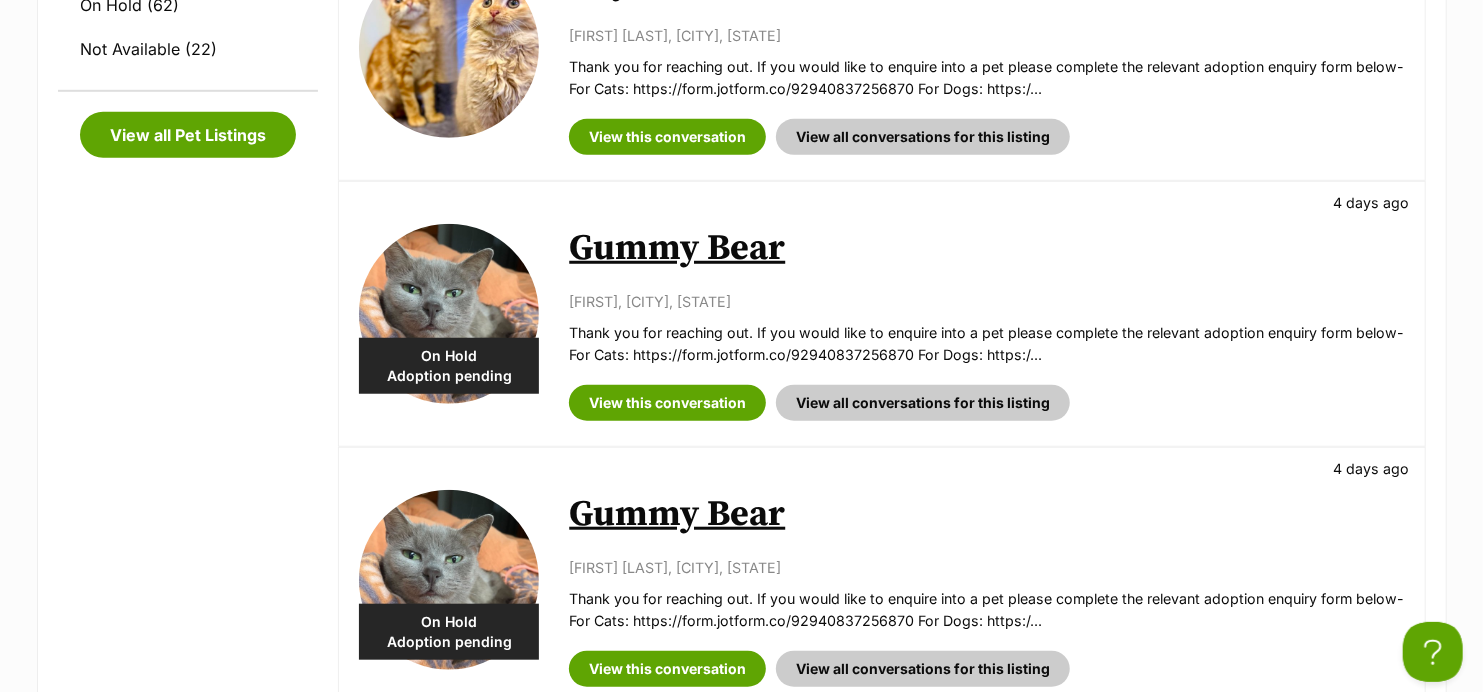 scroll, scrollTop: 558, scrollLeft: 0, axis: vertical 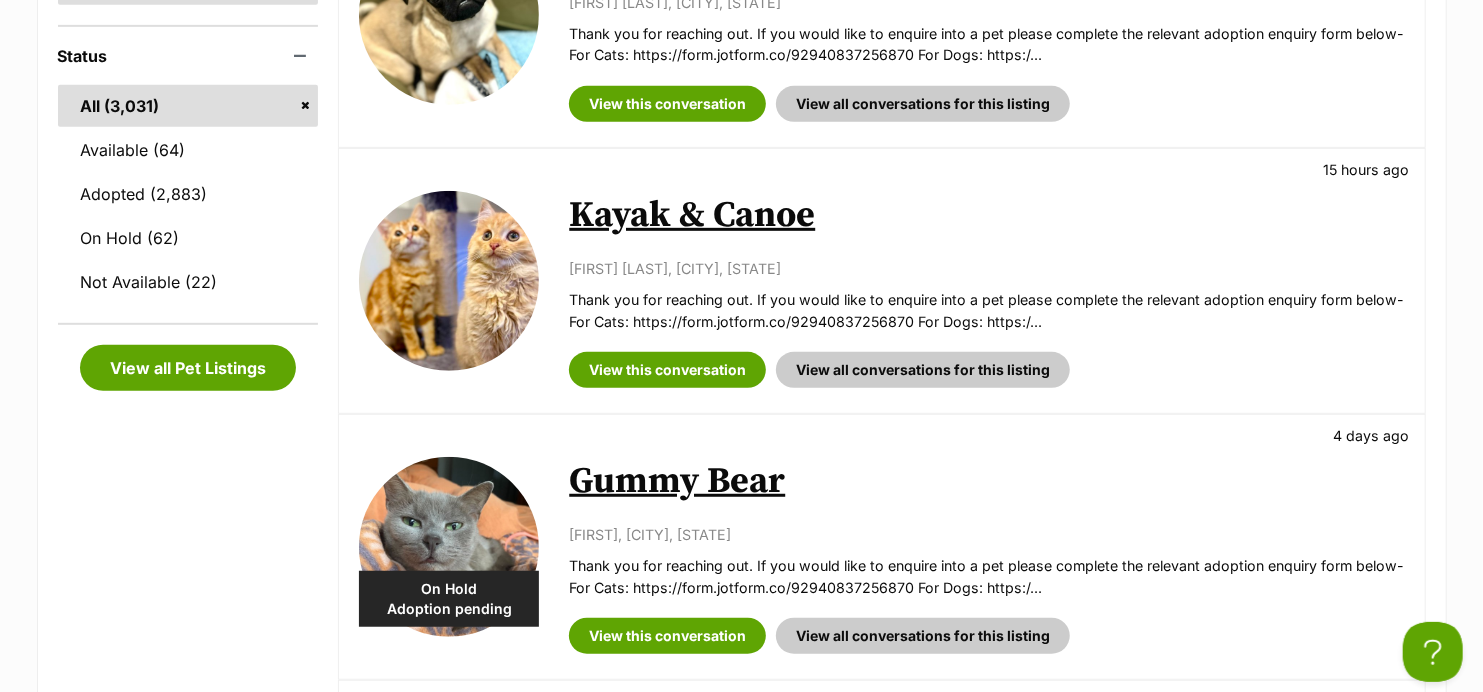click on "Kayak & Canoe" at bounding box center [692, 215] 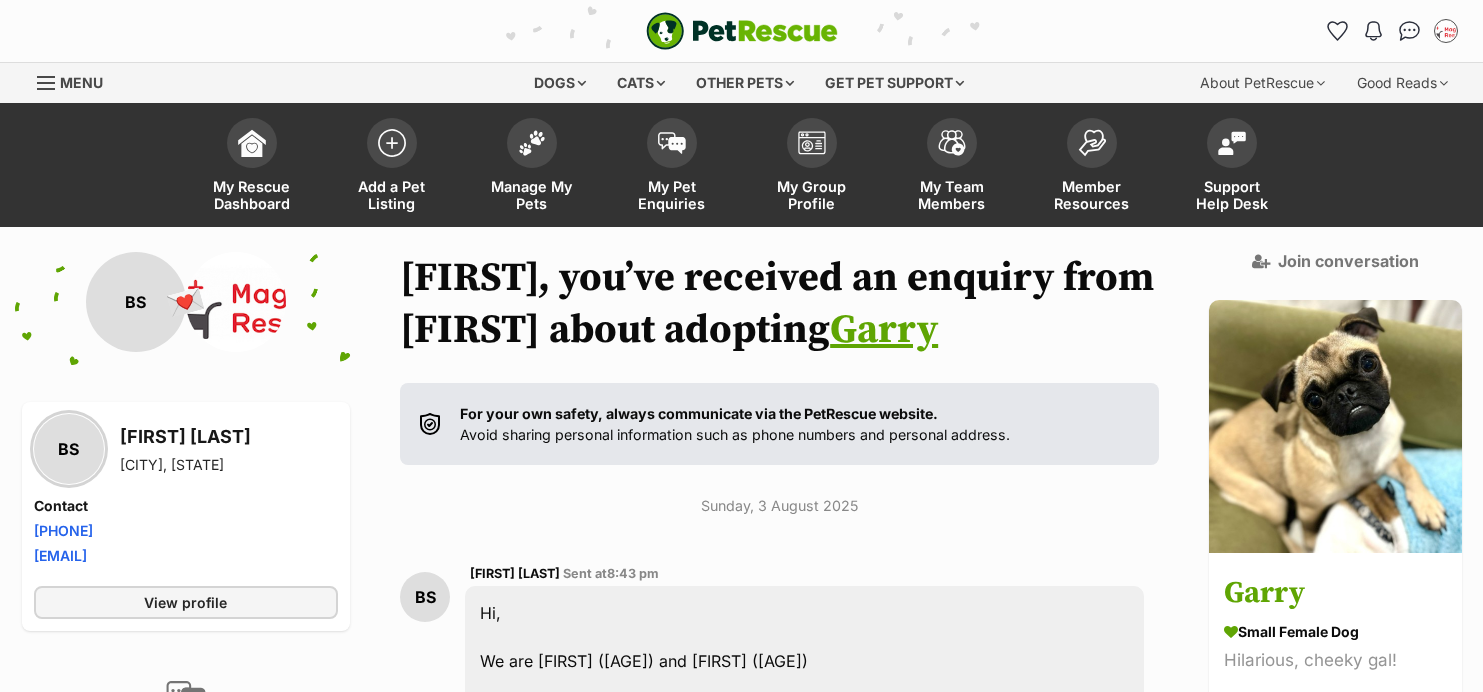 scroll, scrollTop: 55, scrollLeft: 0, axis: vertical 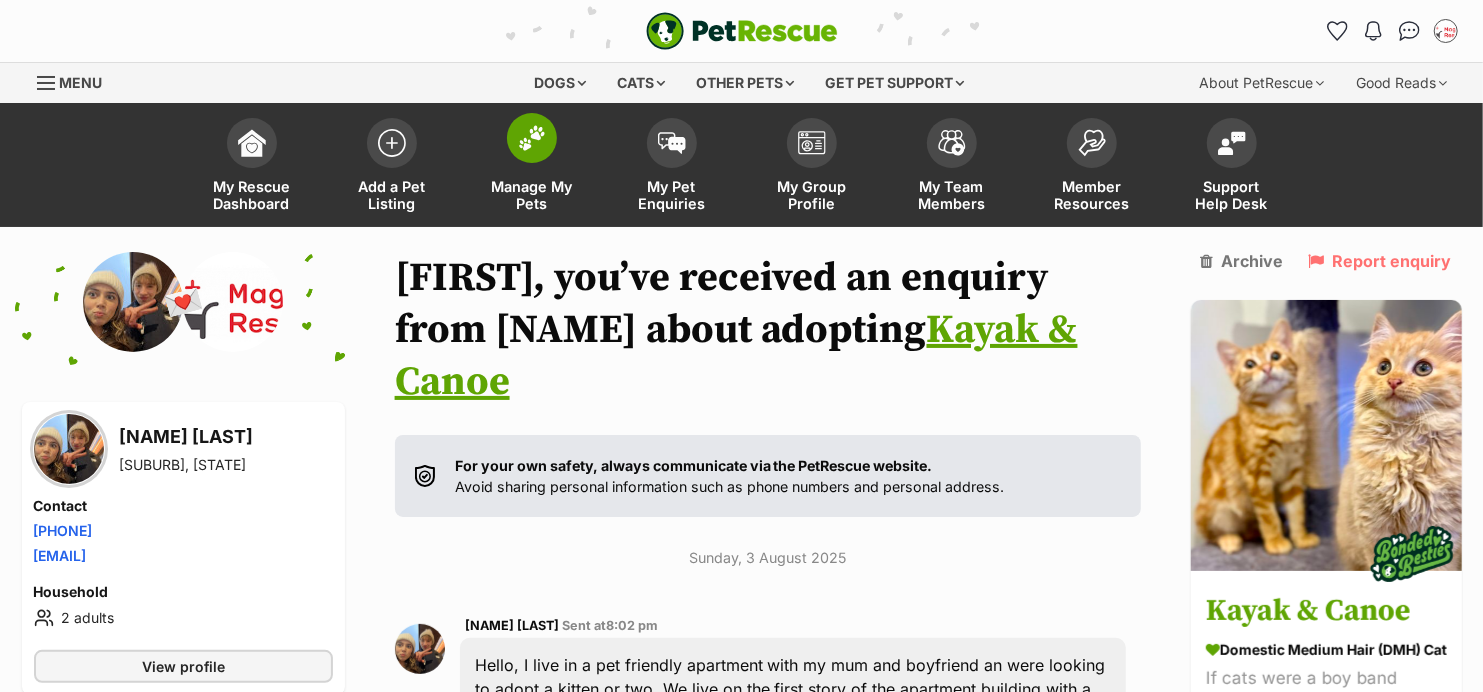 click on "Manage My Pets" at bounding box center (532, 167) 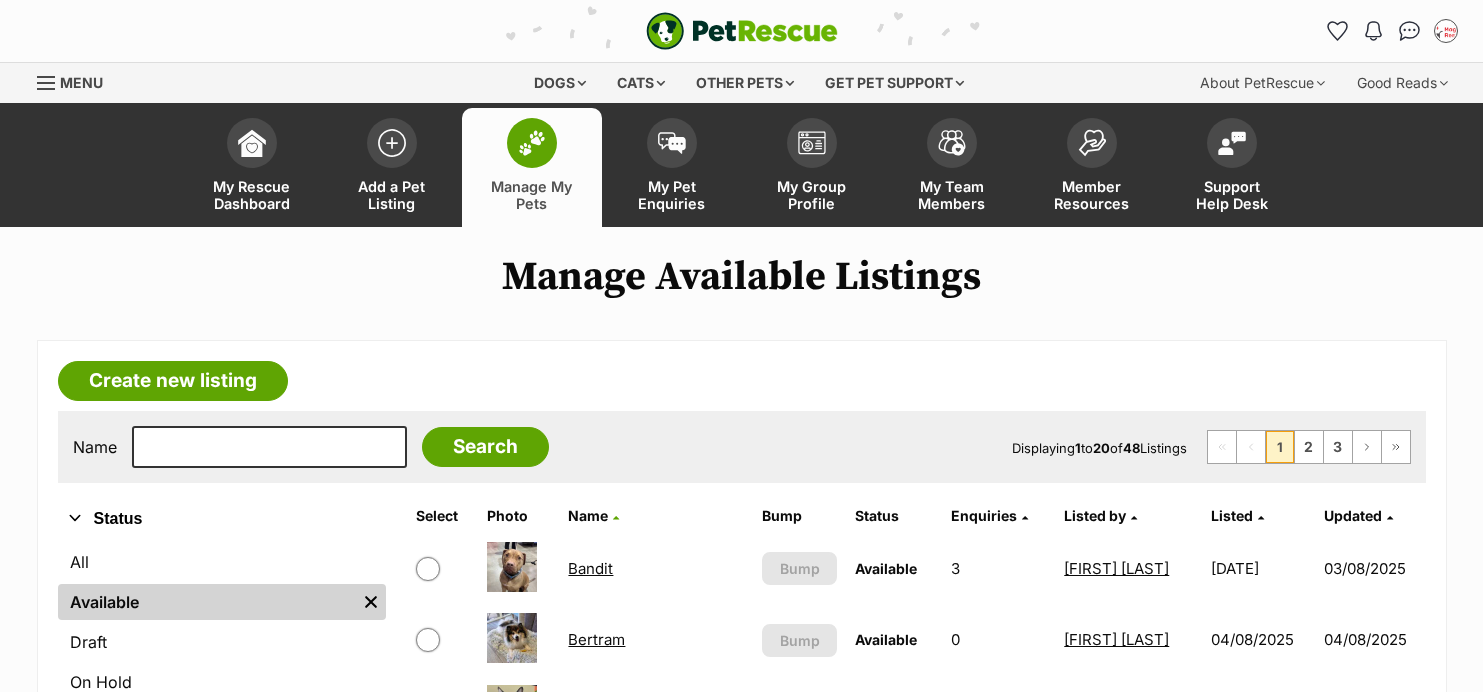 scroll, scrollTop: 0, scrollLeft: 0, axis: both 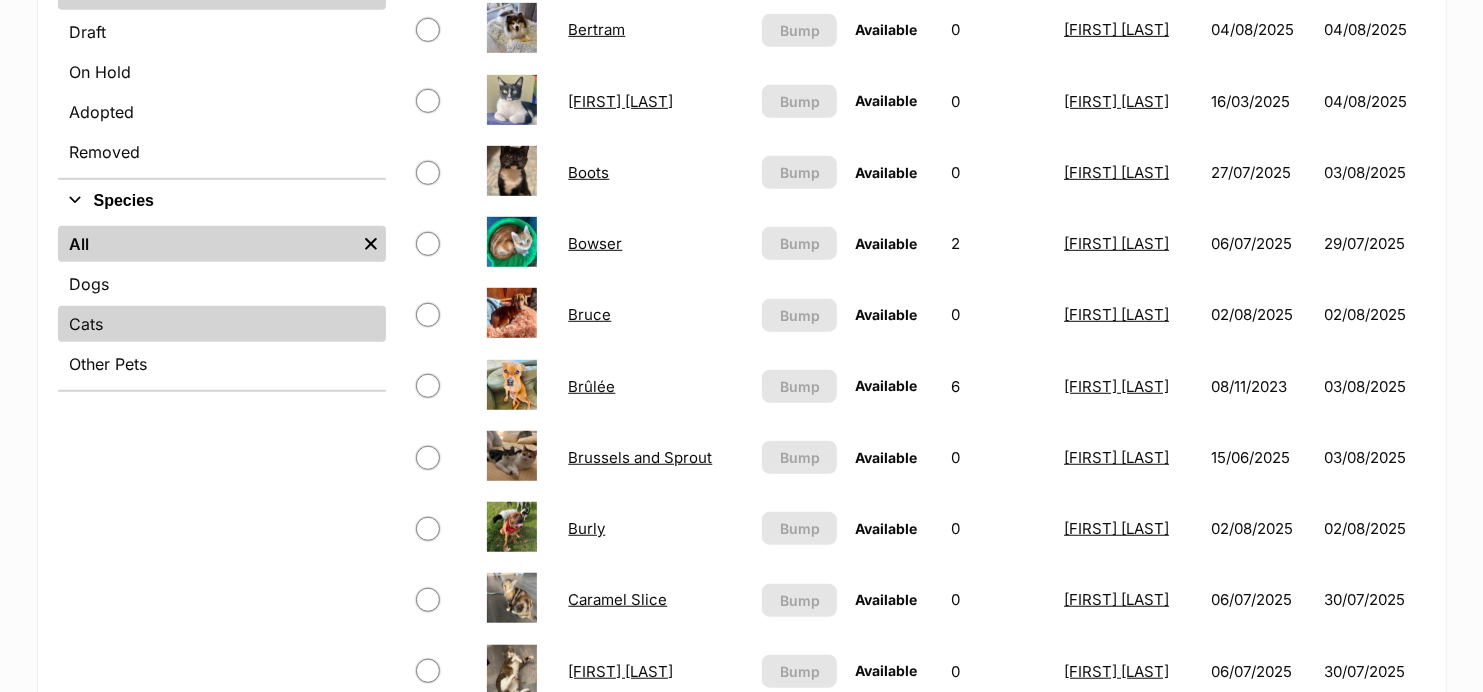 click on "Cats" at bounding box center (222, 324) 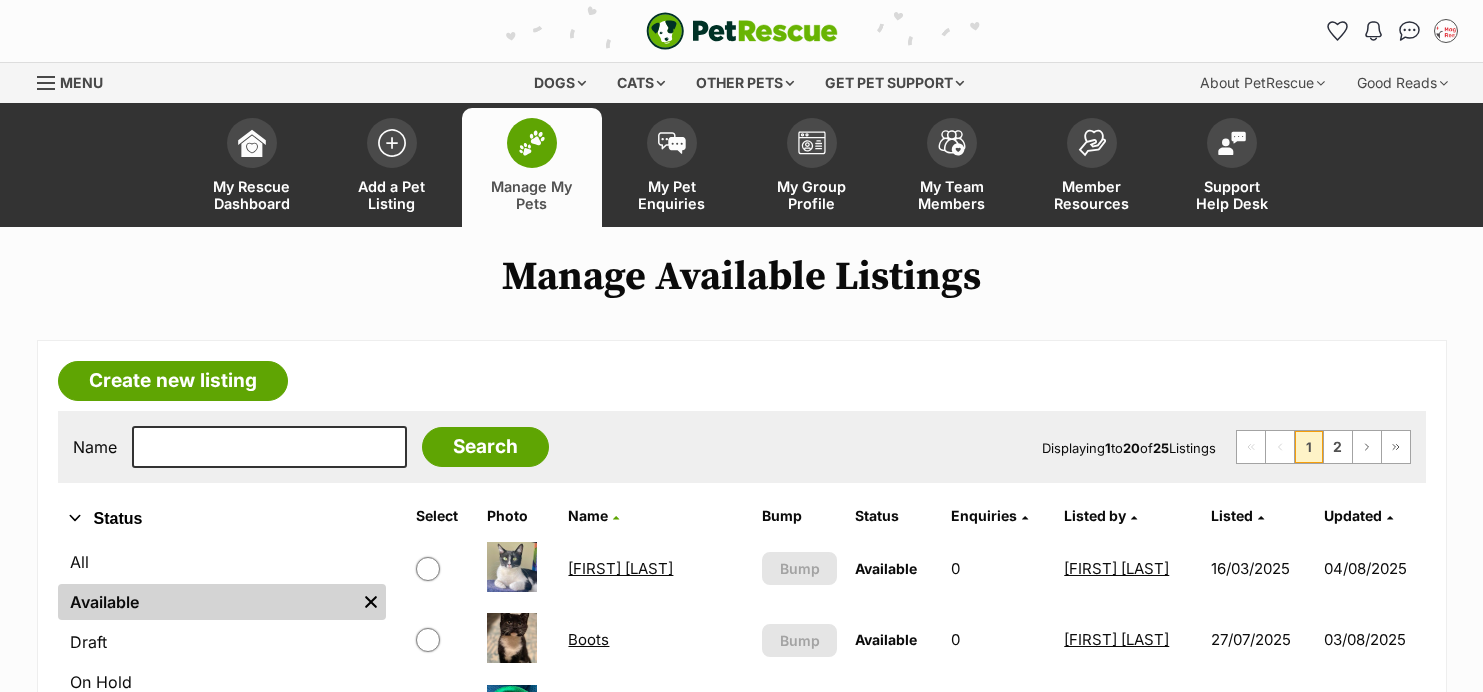 scroll, scrollTop: 0, scrollLeft: 0, axis: both 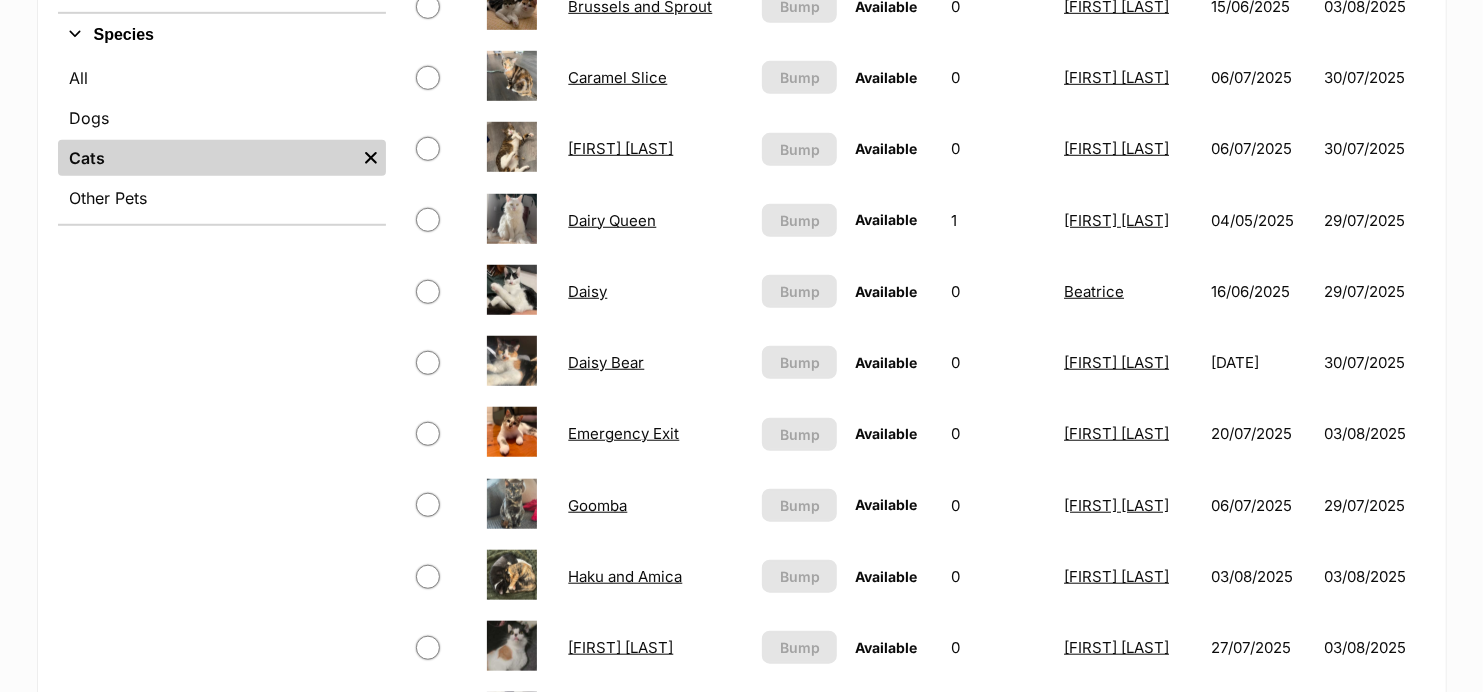 click on "Dairy Queen" at bounding box center (612, 220) 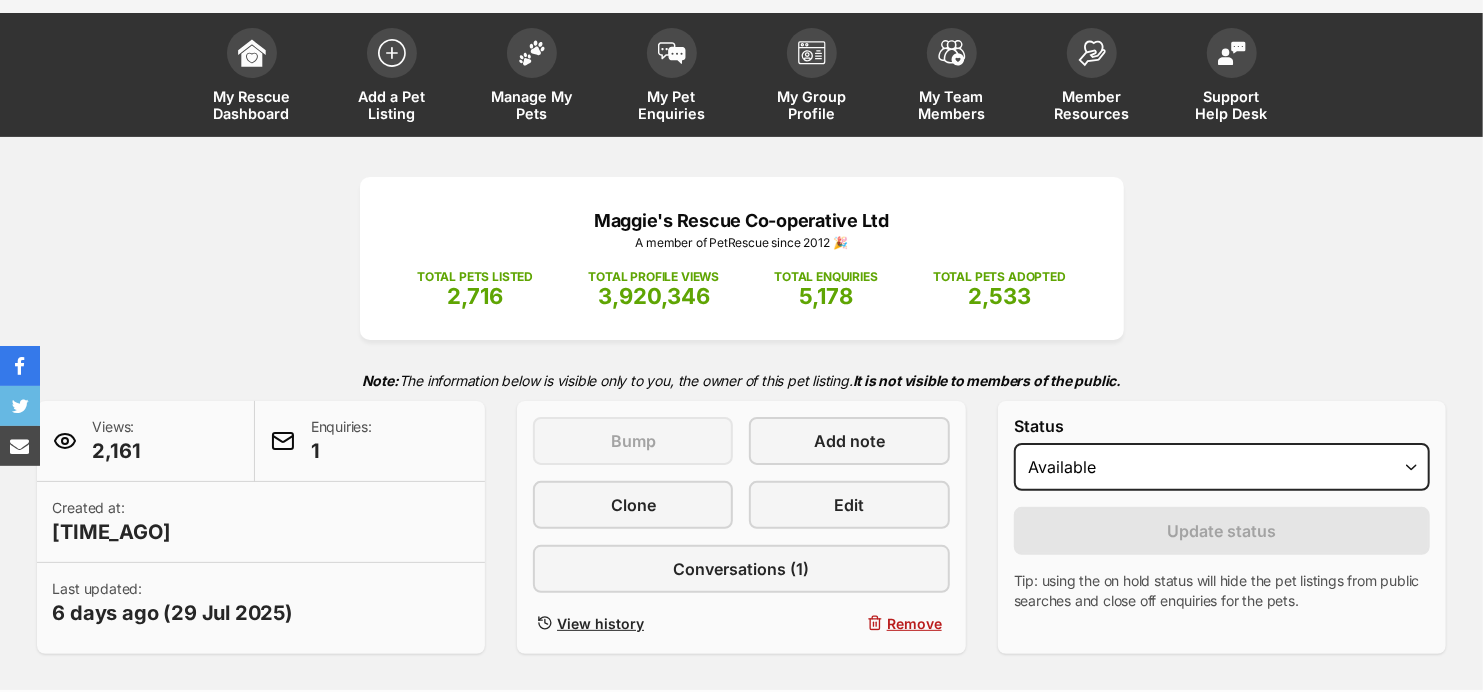 scroll, scrollTop: 0, scrollLeft: 0, axis: both 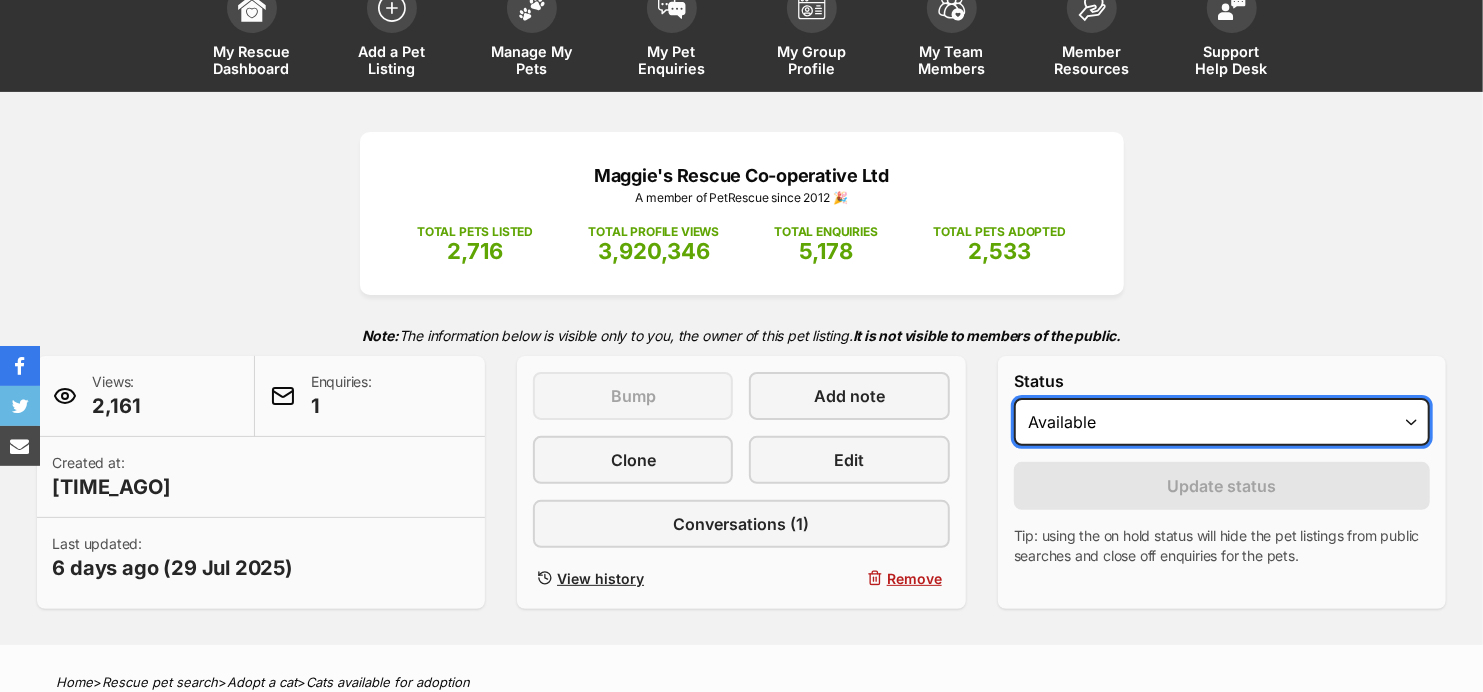click on "Draft - not available as listing has enquires
Available
On hold
Adopted" at bounding box center [1222, 422] 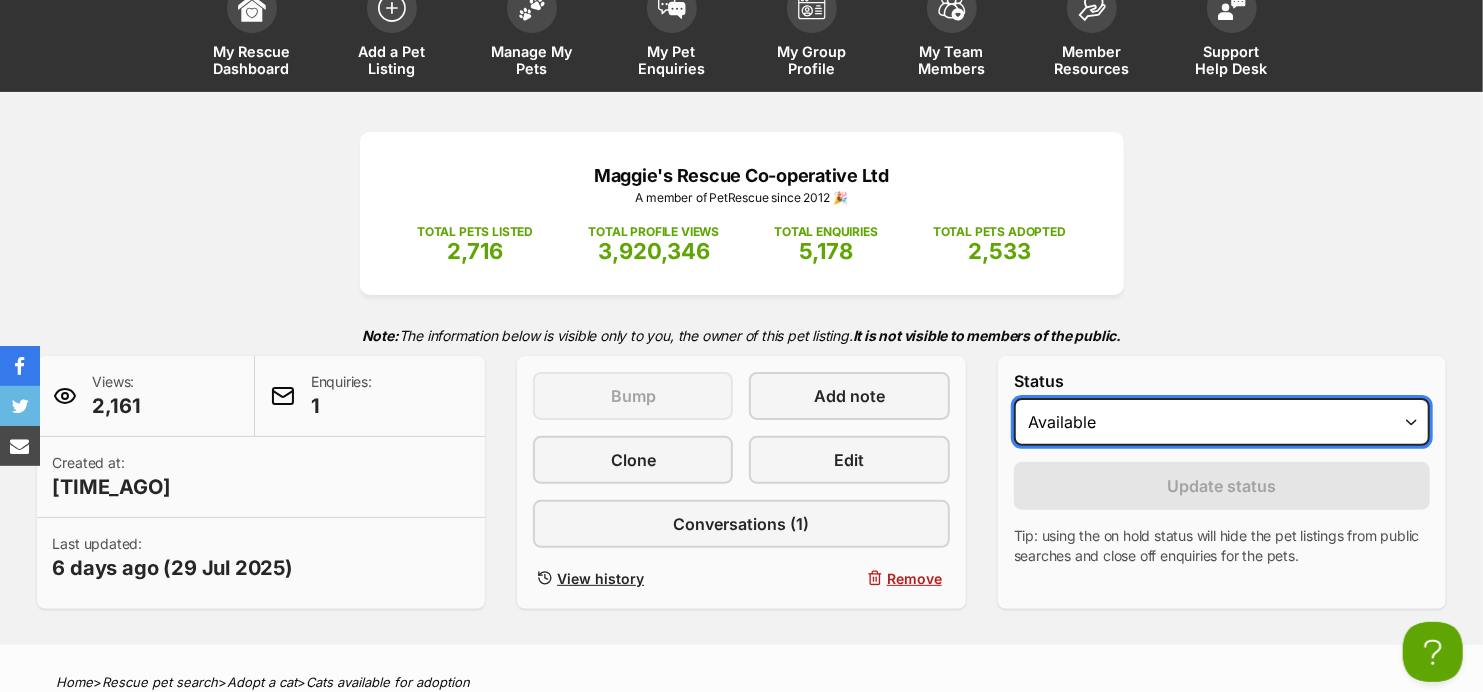 scroll, scrollTop: 0, scrollLeft: 0, axis: both 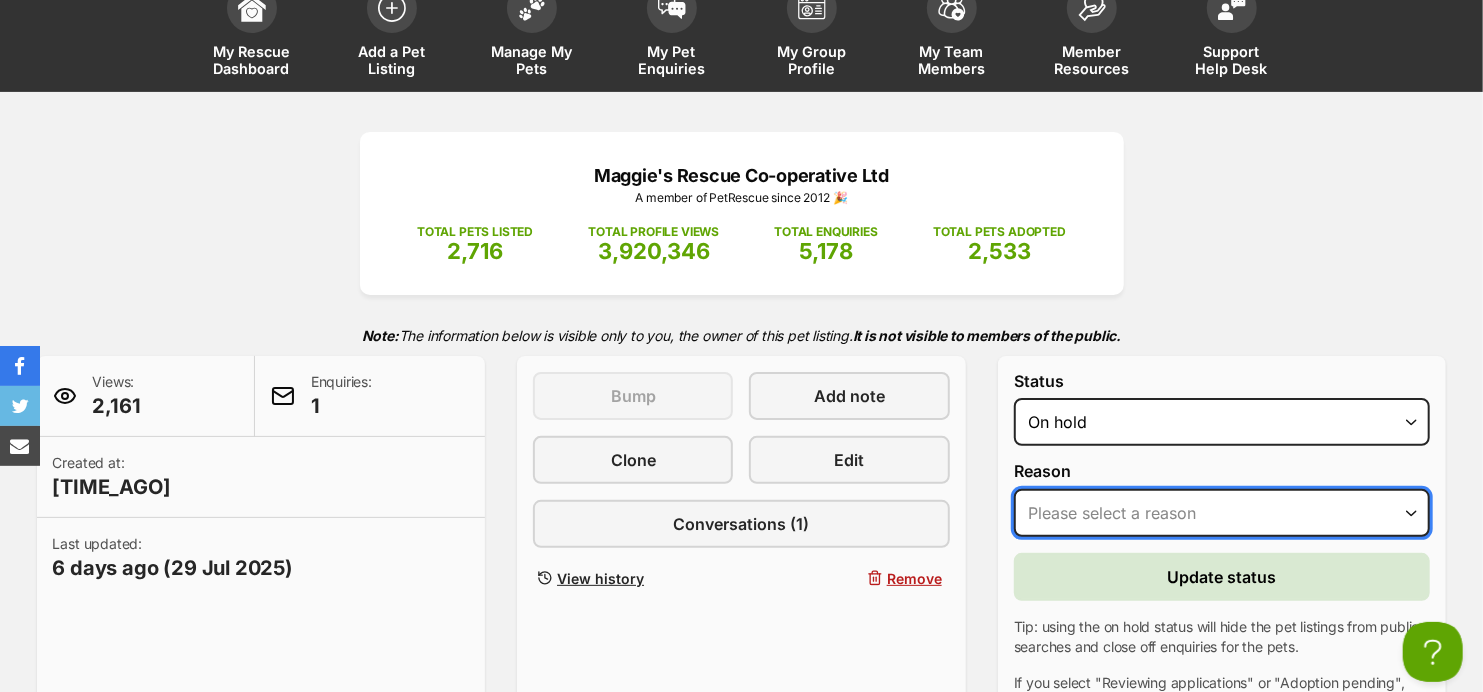 click on "Please select a reason
Medical reasons
Reviewing applications
Adoption pending
Other" at bounding box center (1222, 513) 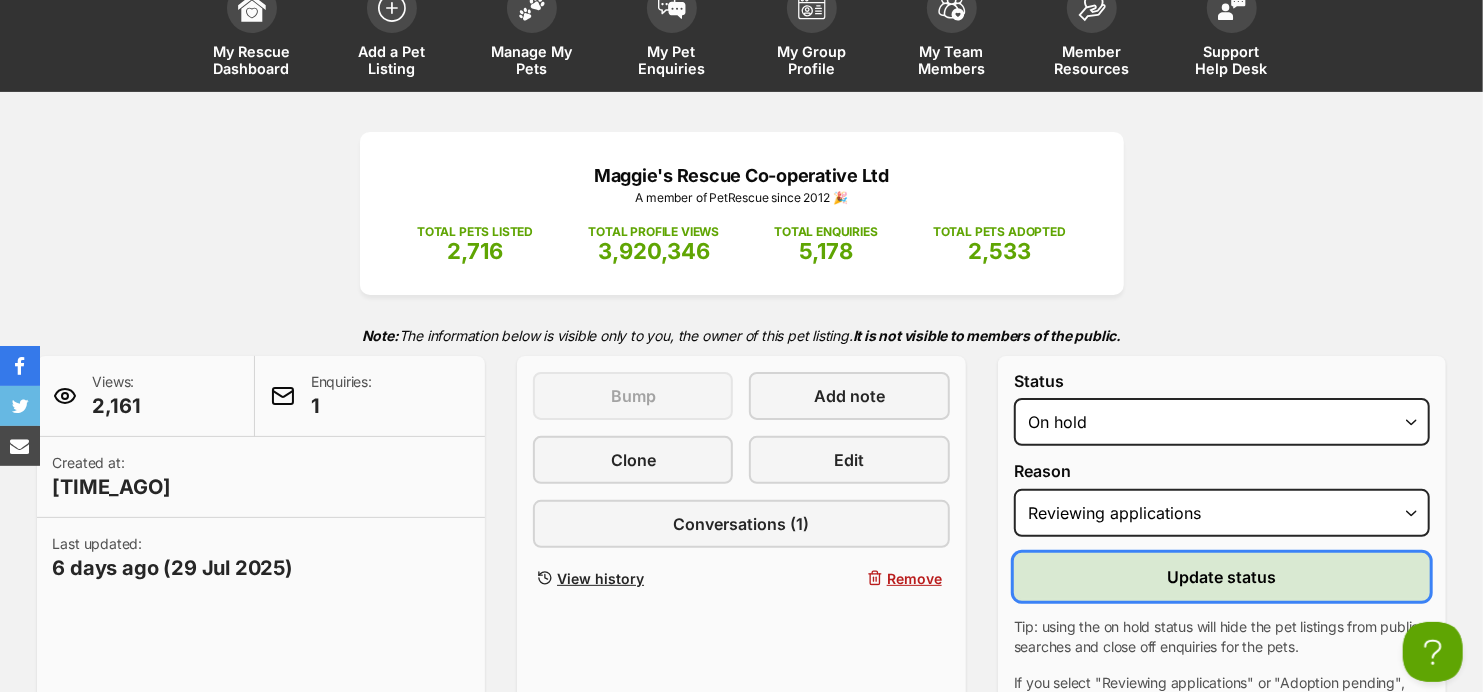 click on "Update status" at bounding box center [1222, 577] 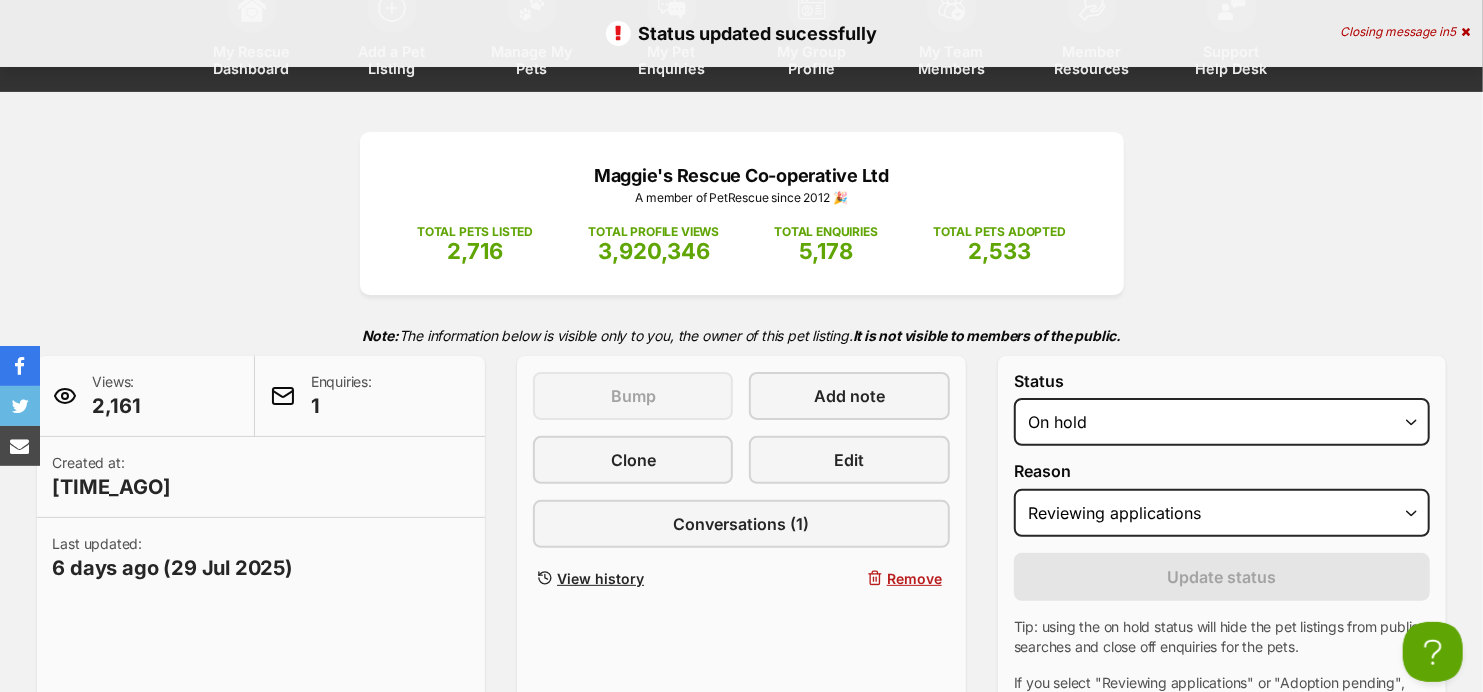scroll, scrollTop: 0, scrollLeft: 0, axis: both 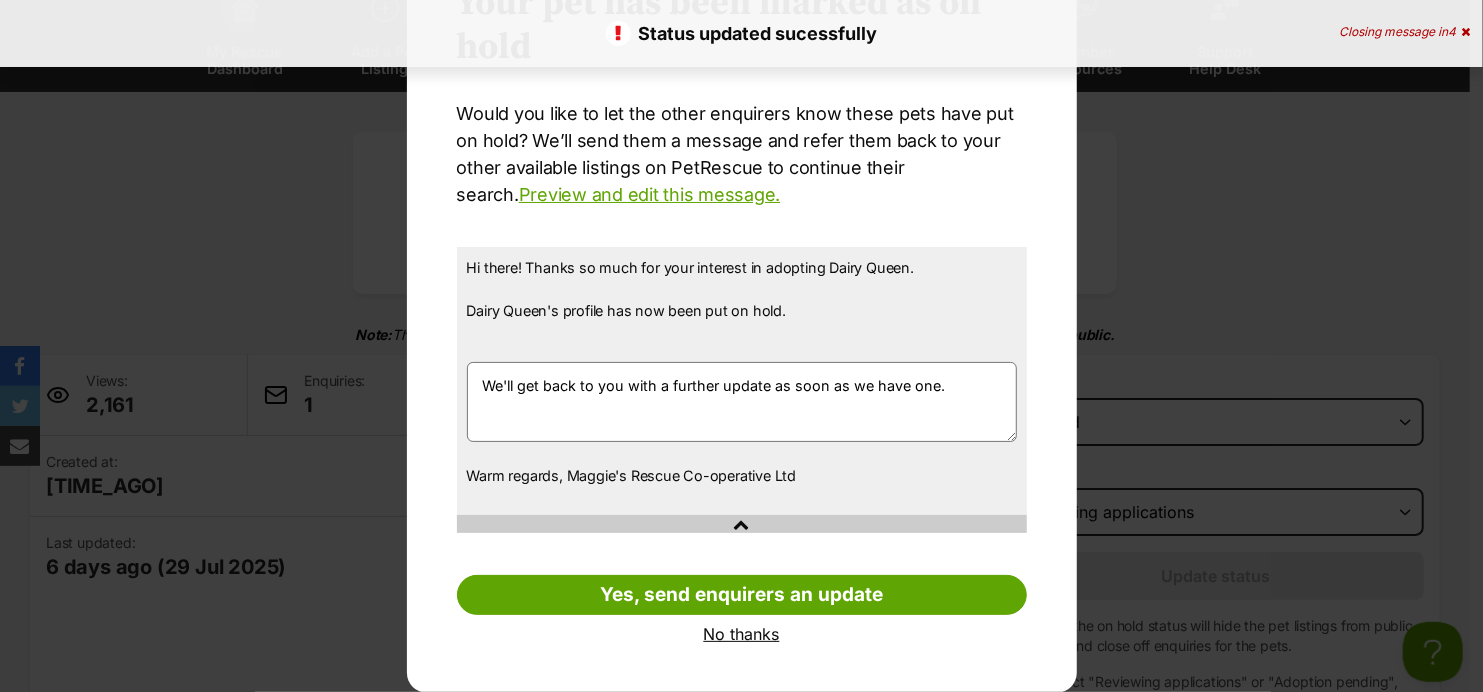 click on "No thanks" at bounding box center [742, 634] 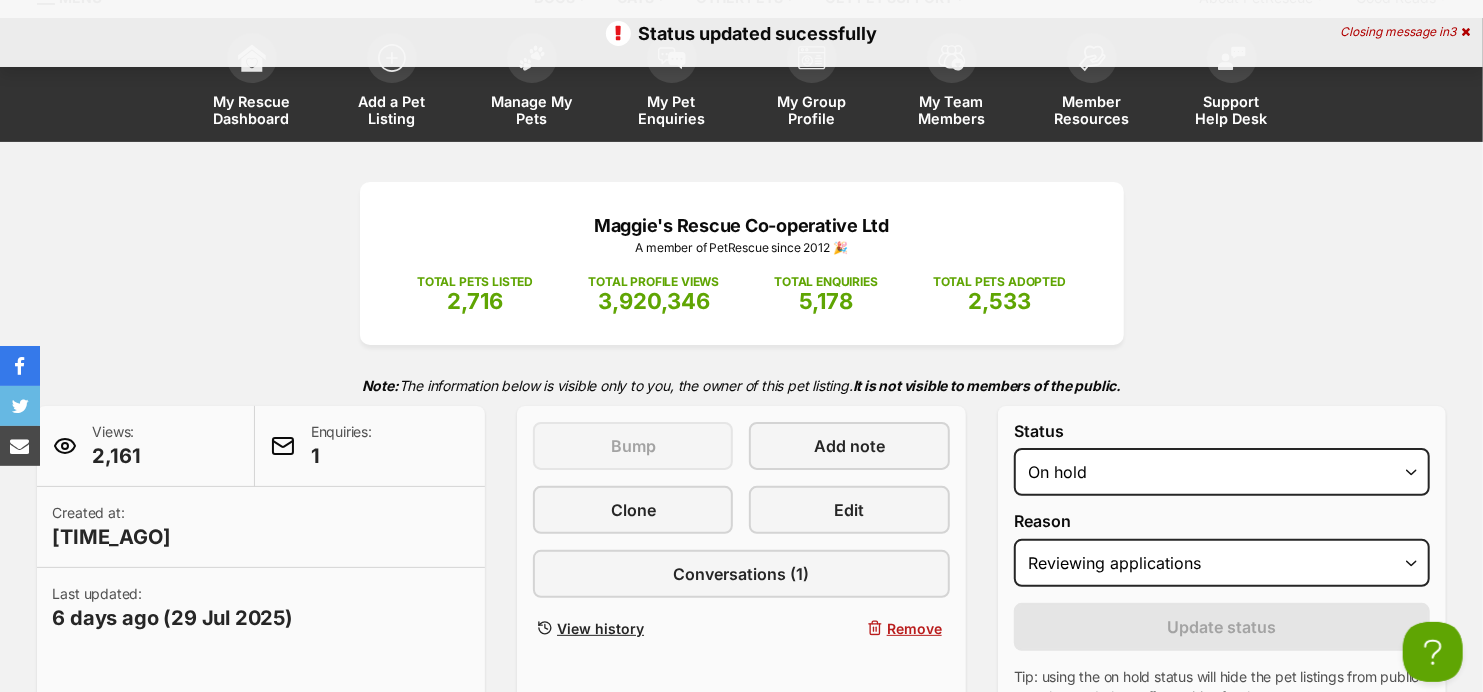 scroll, scrollTop: 31, scrollLeft: 0, axis: vertical 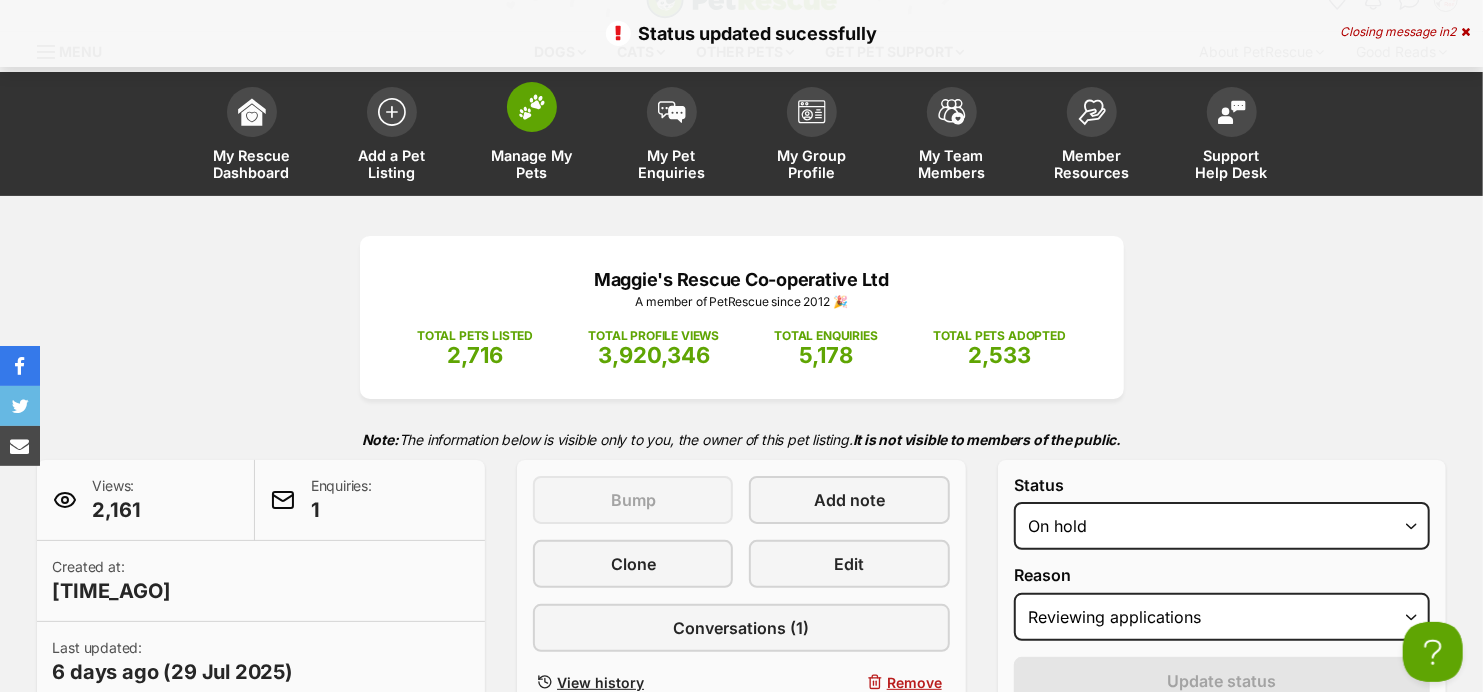 click at bounding box center [532, 107] 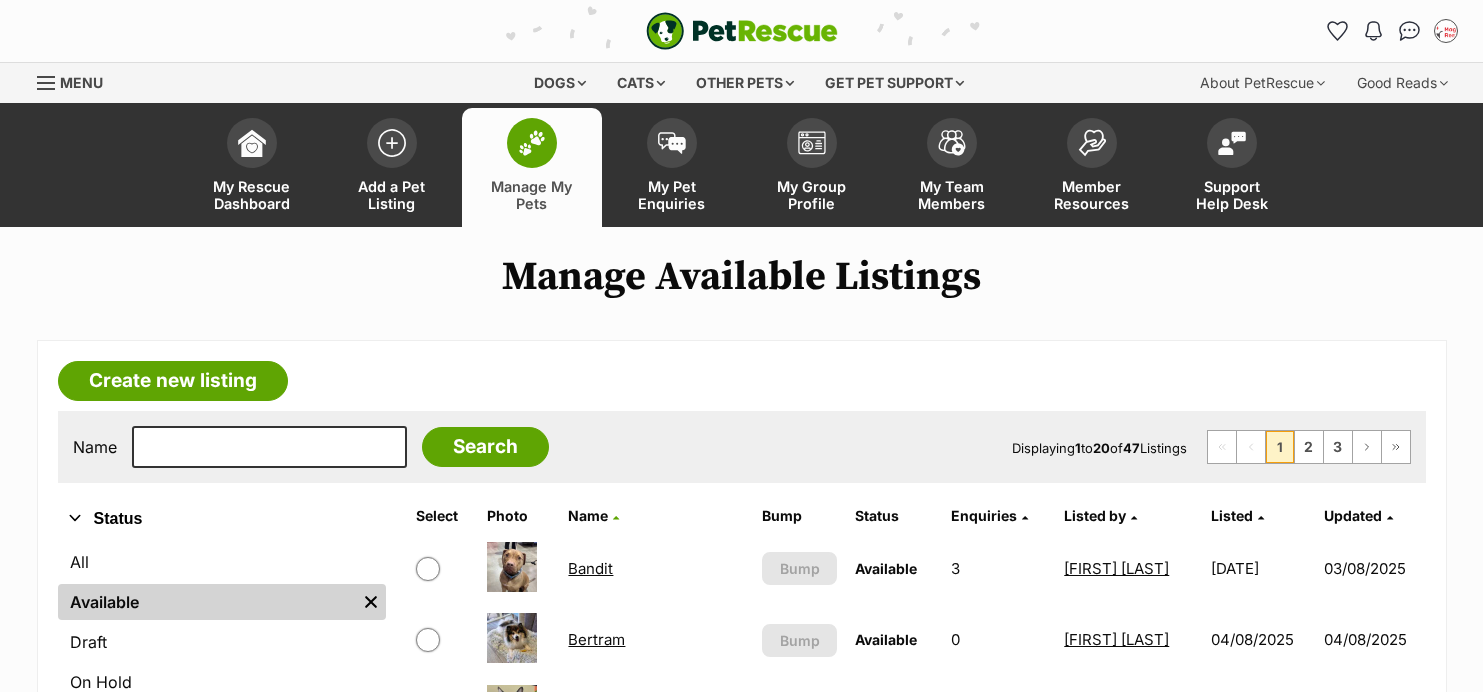 scroll, scrollTop: 0, scrollLeft: 0, axis: both 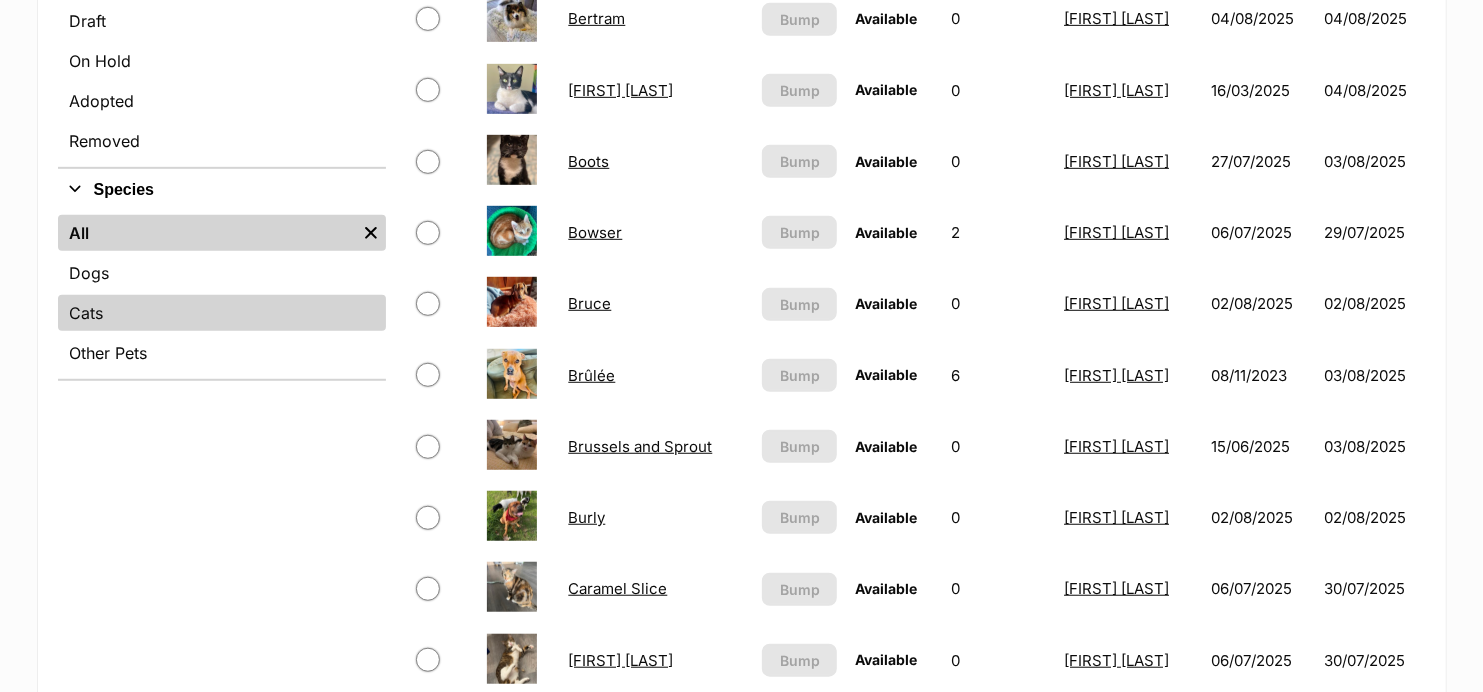 click on "Cats" at bounding box center (222, 313) 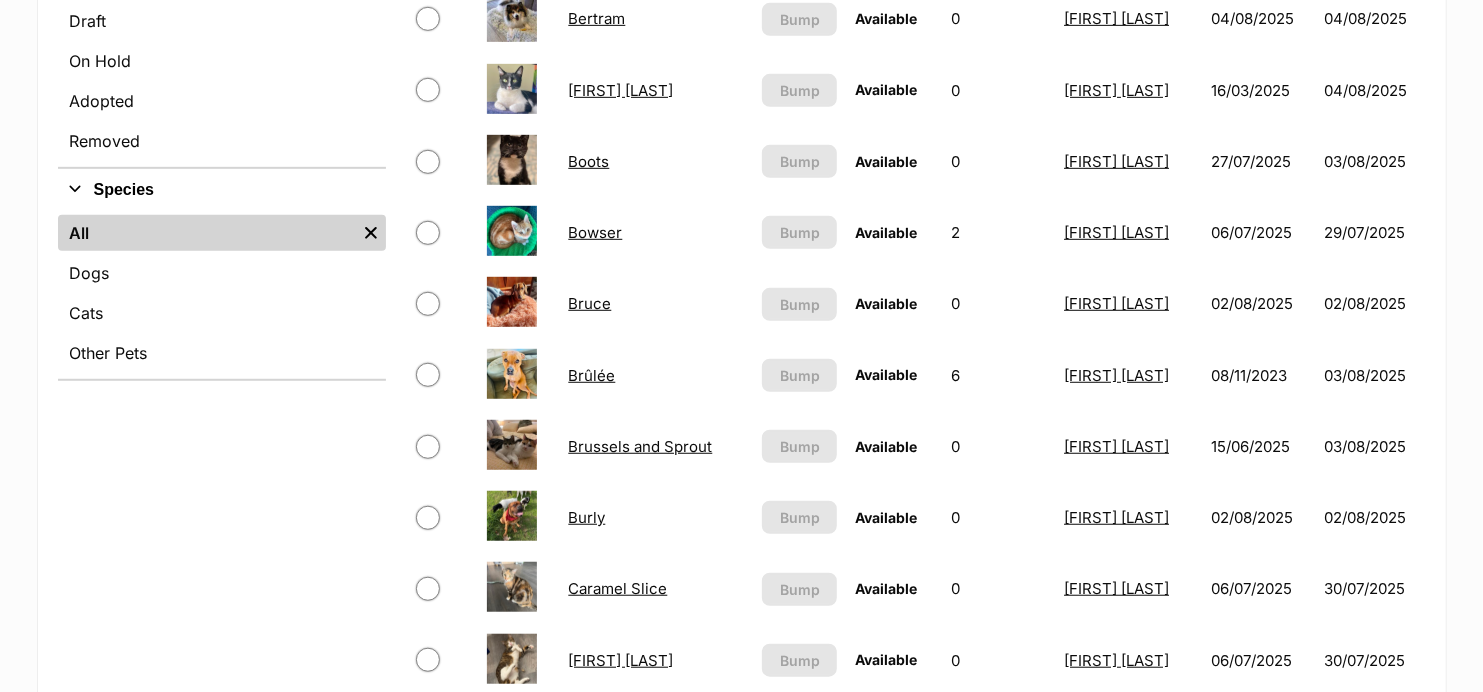scroll, scrollTop: 708, scrollLeft: 0, axis: vertical 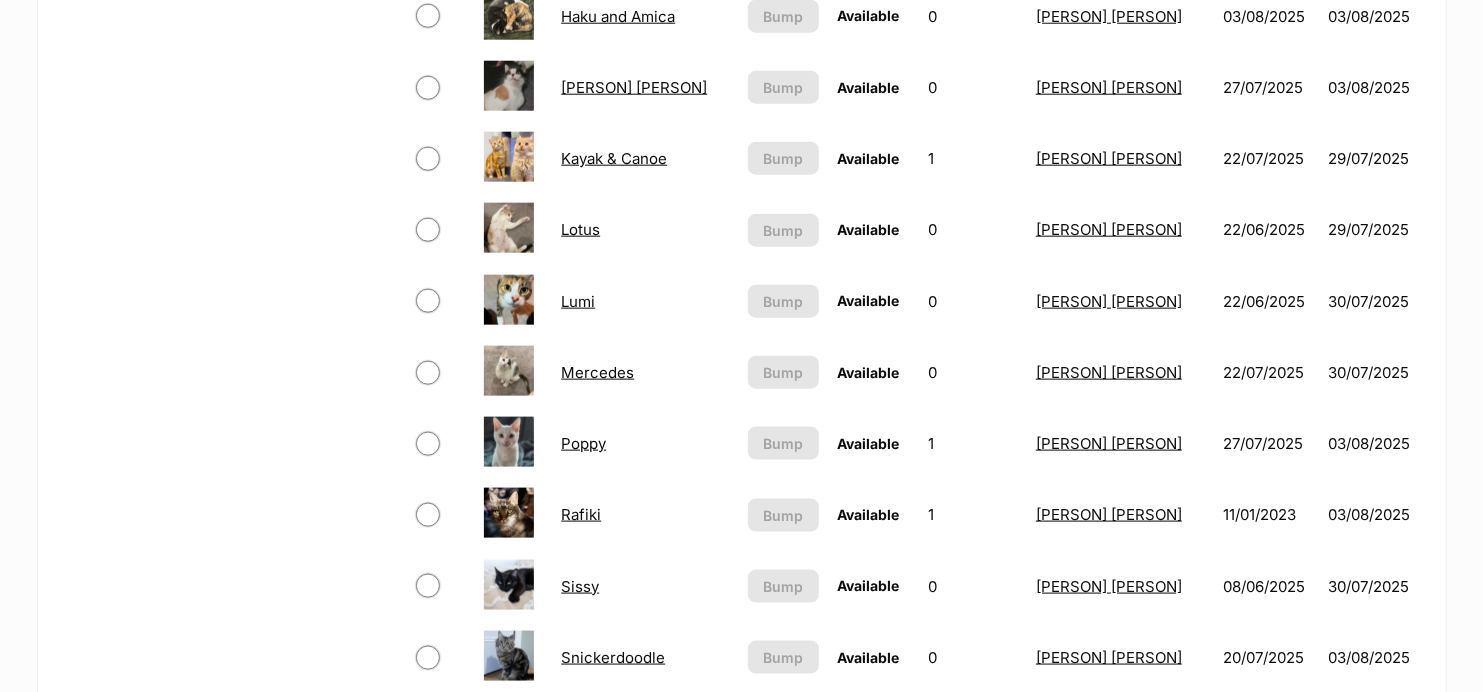click on "Lotus" at bounding box center (580, 229) 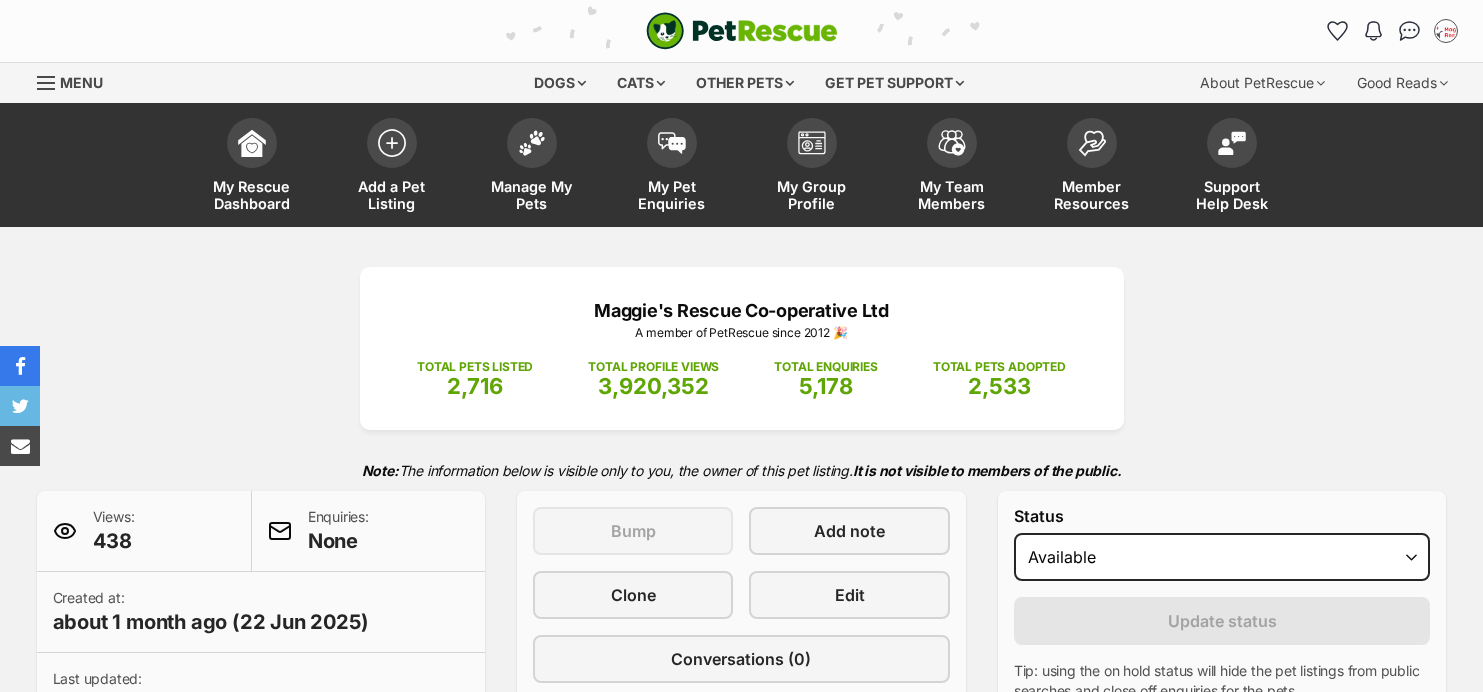 scroll, scrollTop: 0, scrollLeft: 0, axis: both 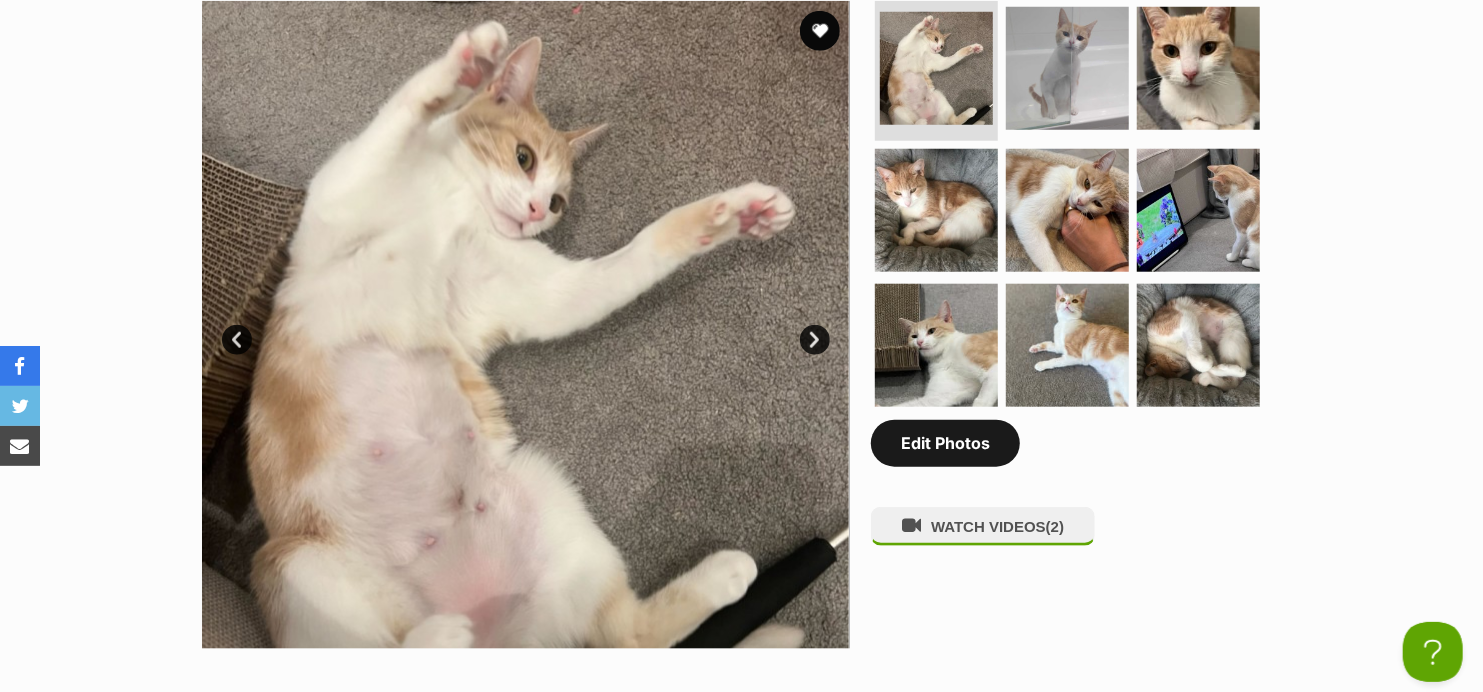 click on "Edit Photos" at bounding box center [945, 443] 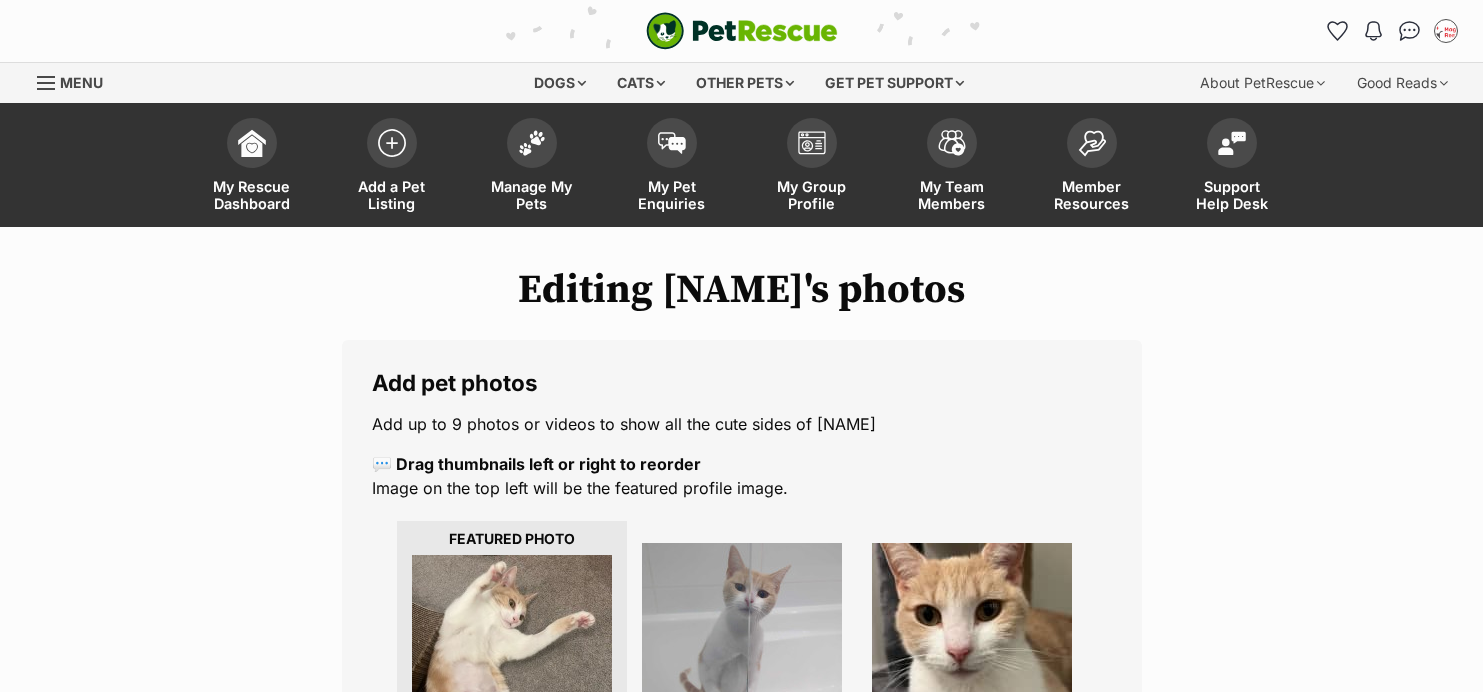 scroll, scrollTop: 0, scrollLeft: 0, axis: both 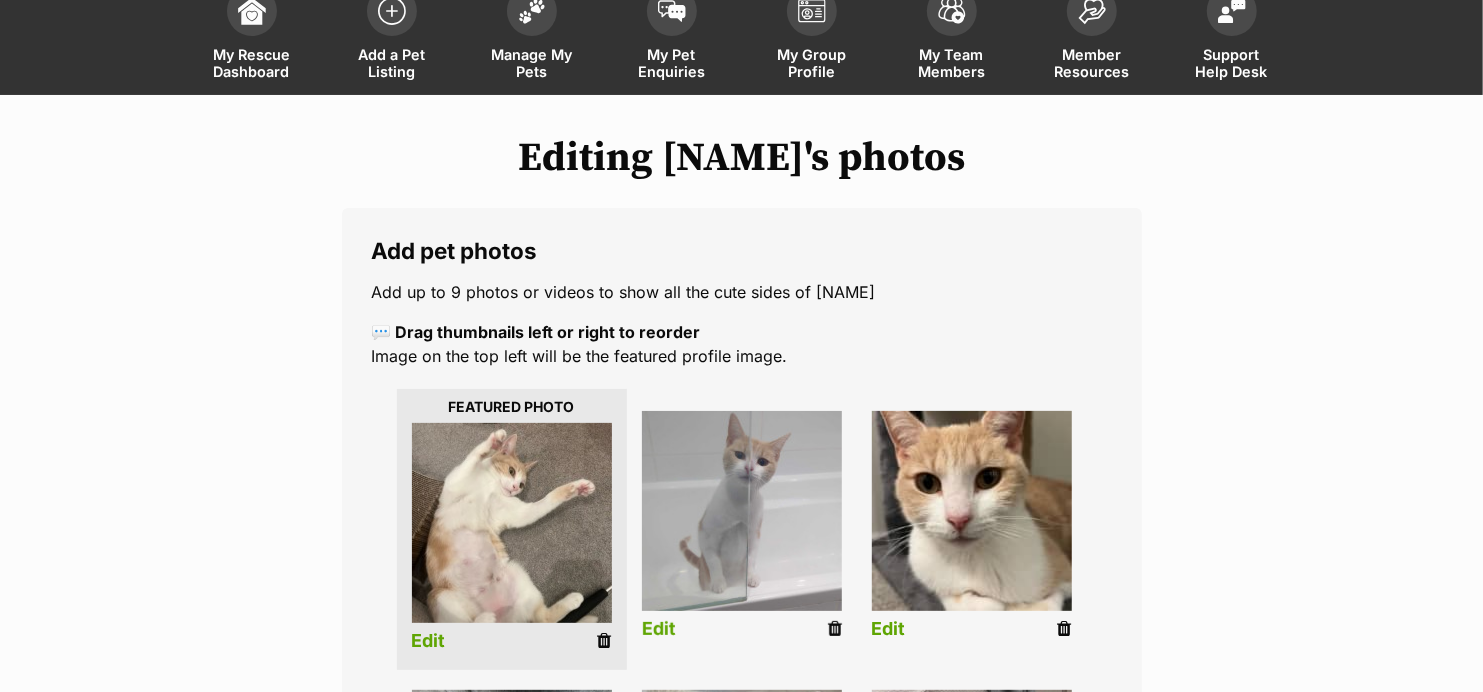 click at bounding box center [742, 511] 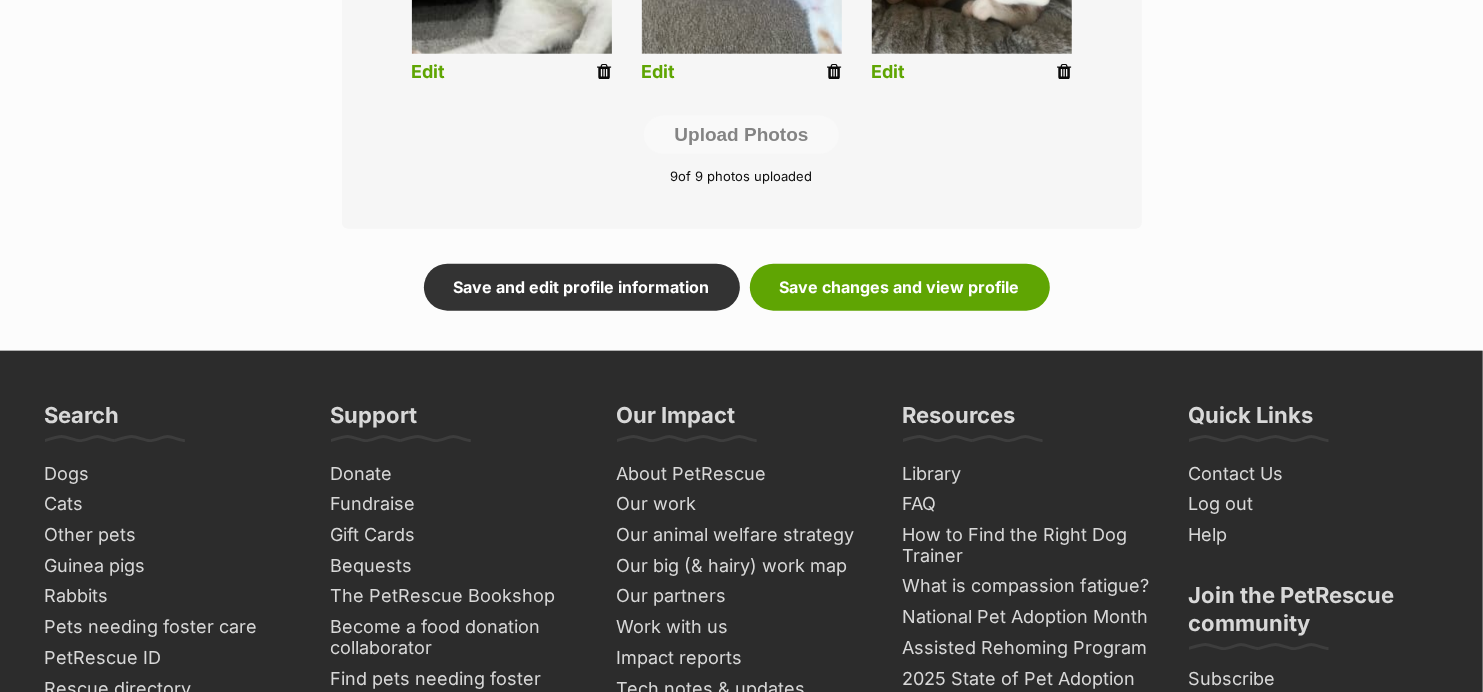 scroll, scrollTop: 1293, scrollLeft: 0, axis: vertical 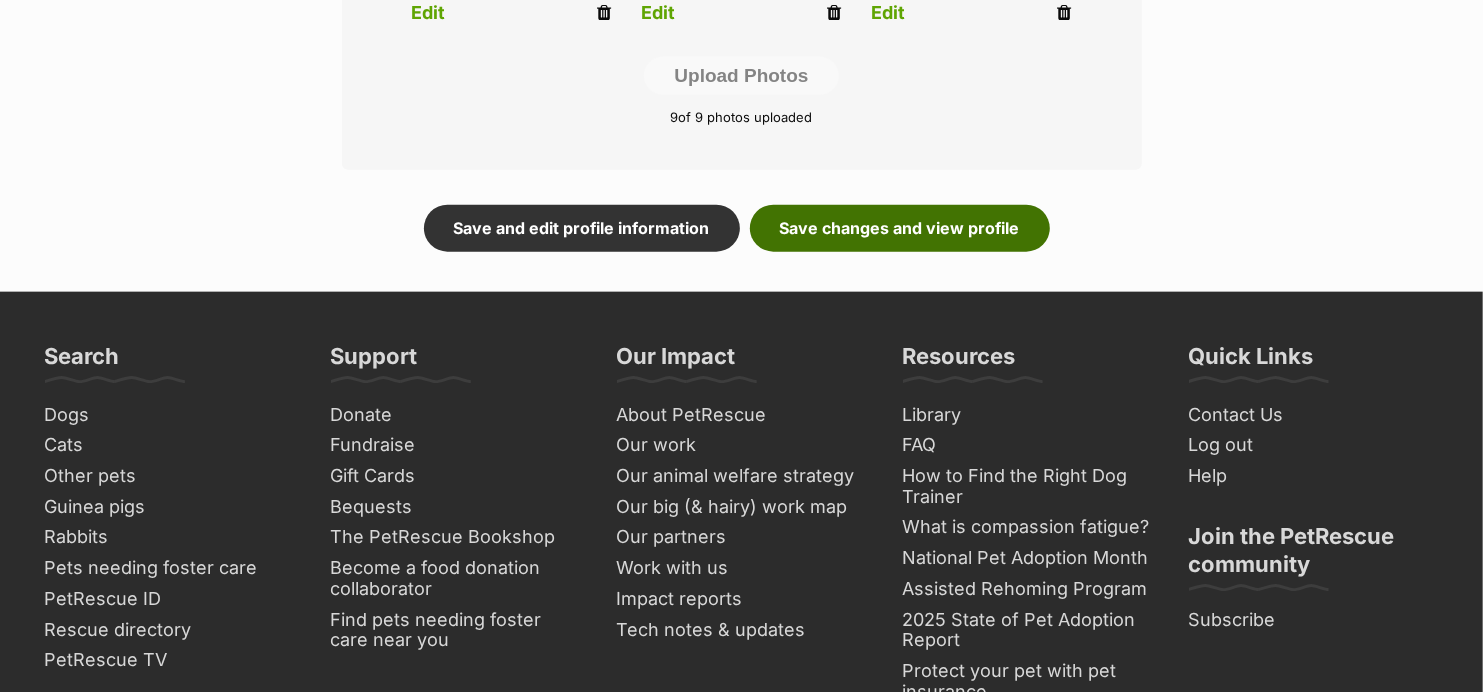 click on "Save changes and view profile" at bounding box center [900, 228] 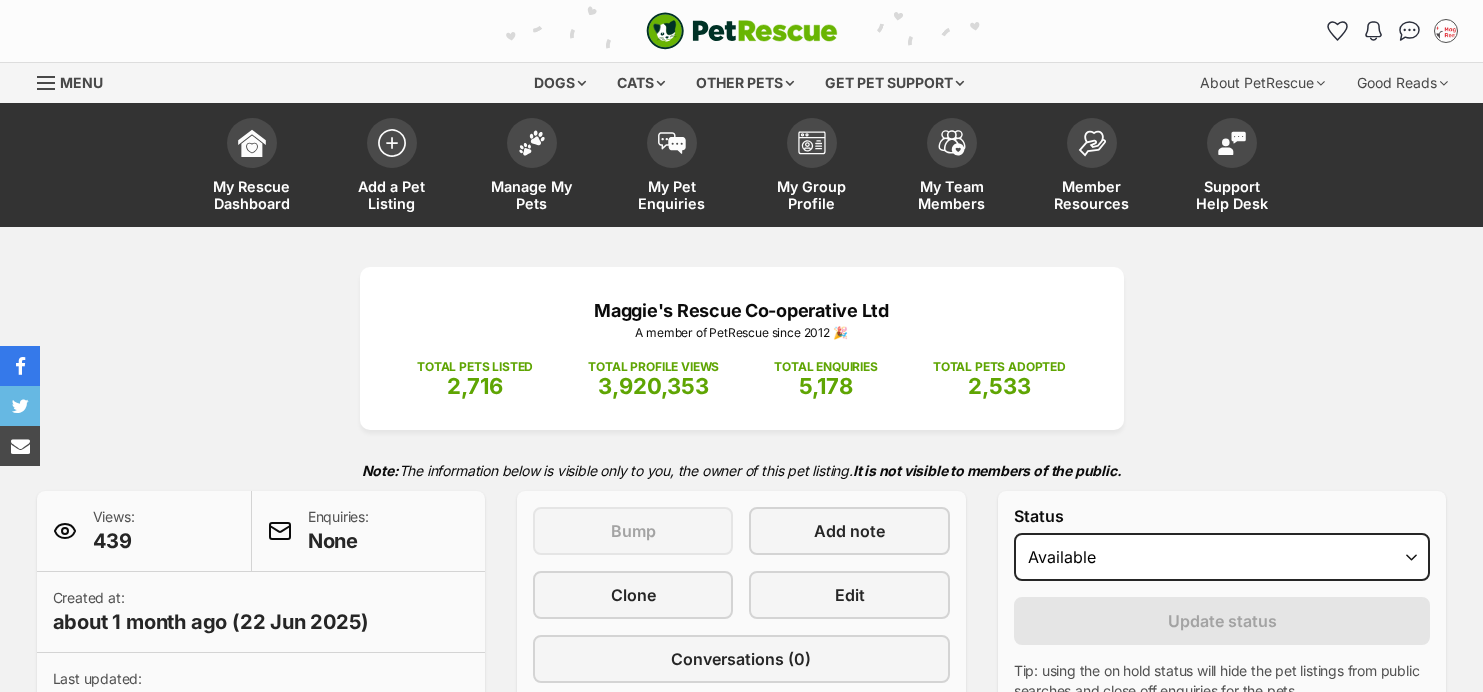 scroll, scrollTop: 0, scrollLeft: 0, axis: both 